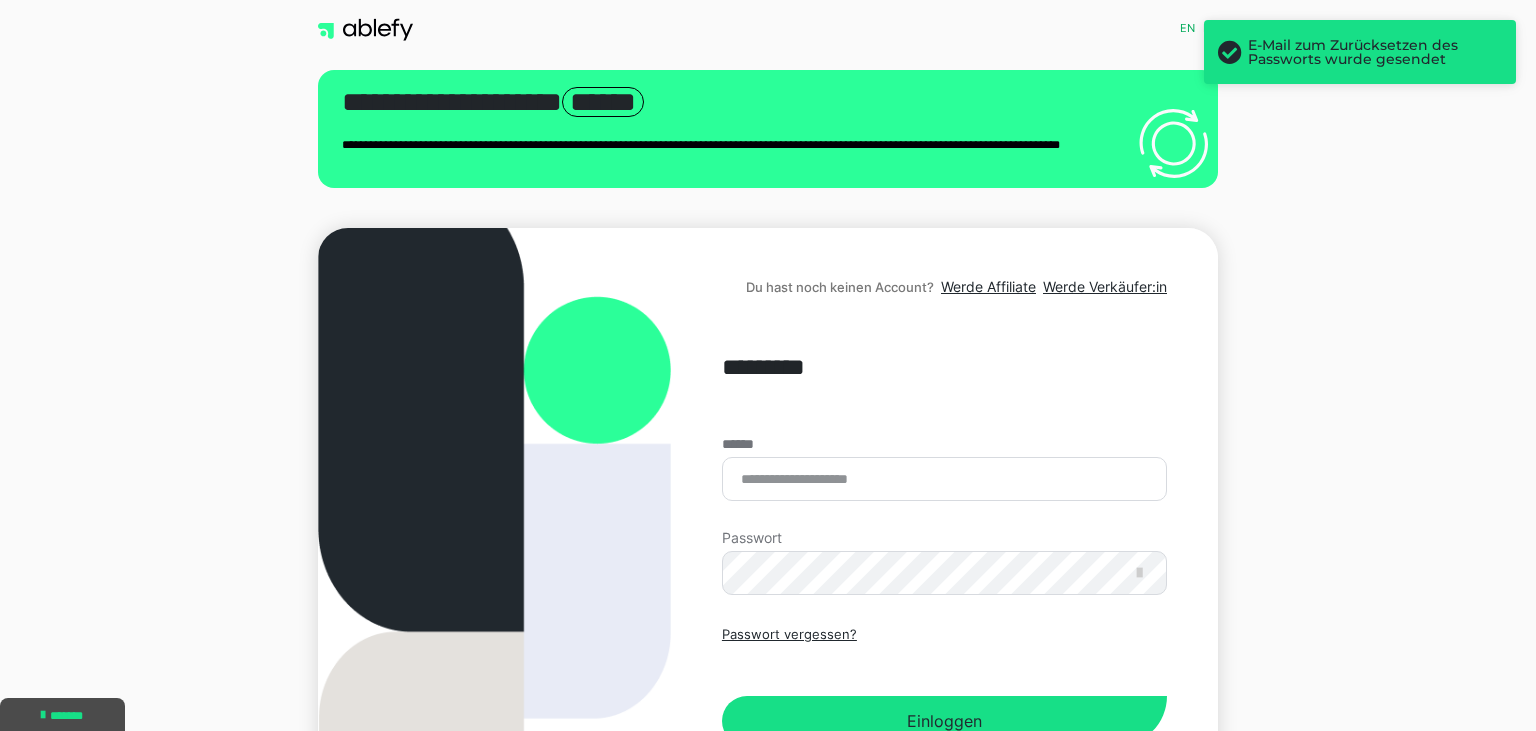 scroll, scrollTop: 0, scrollLeft: 0, axis: both 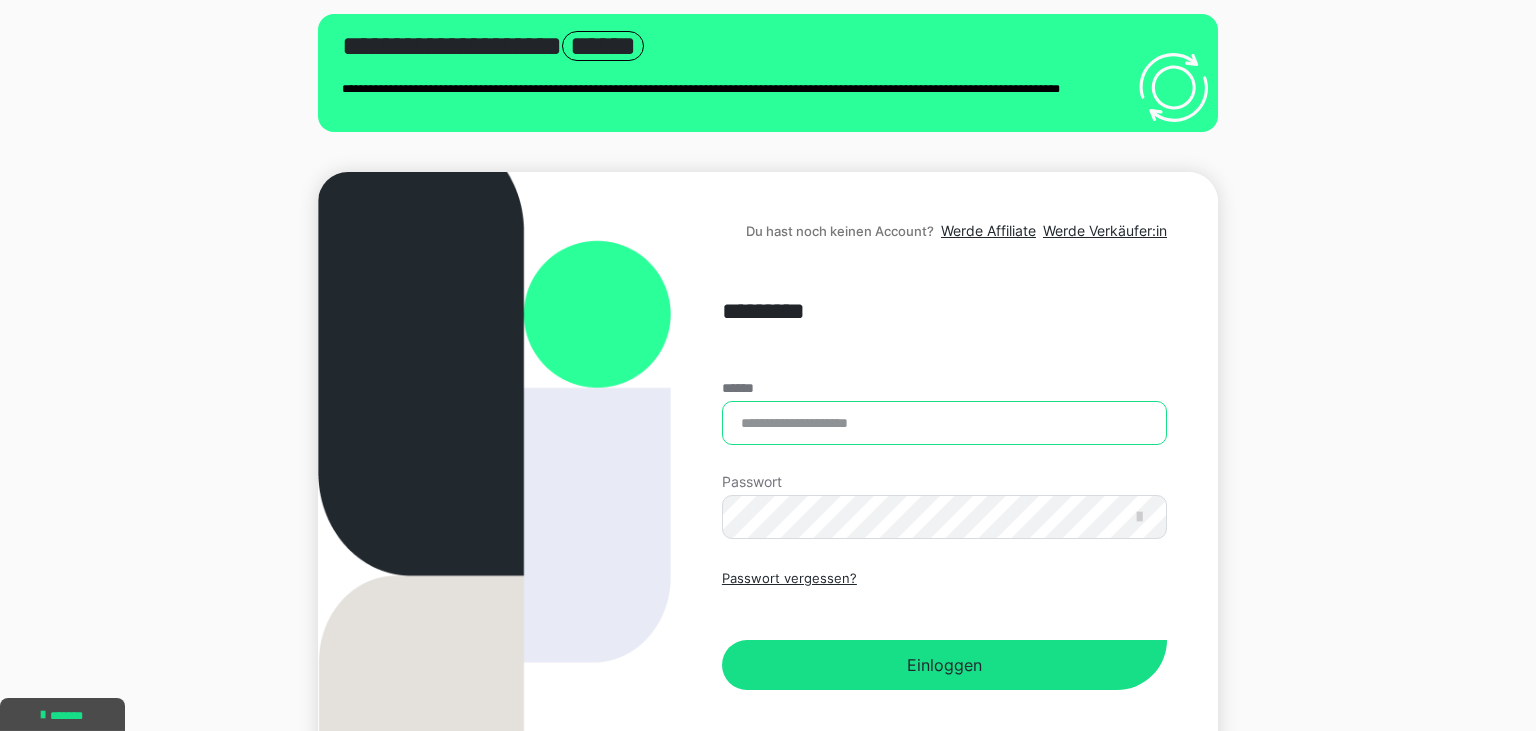 click on "******" at bounding box center [944, 423] 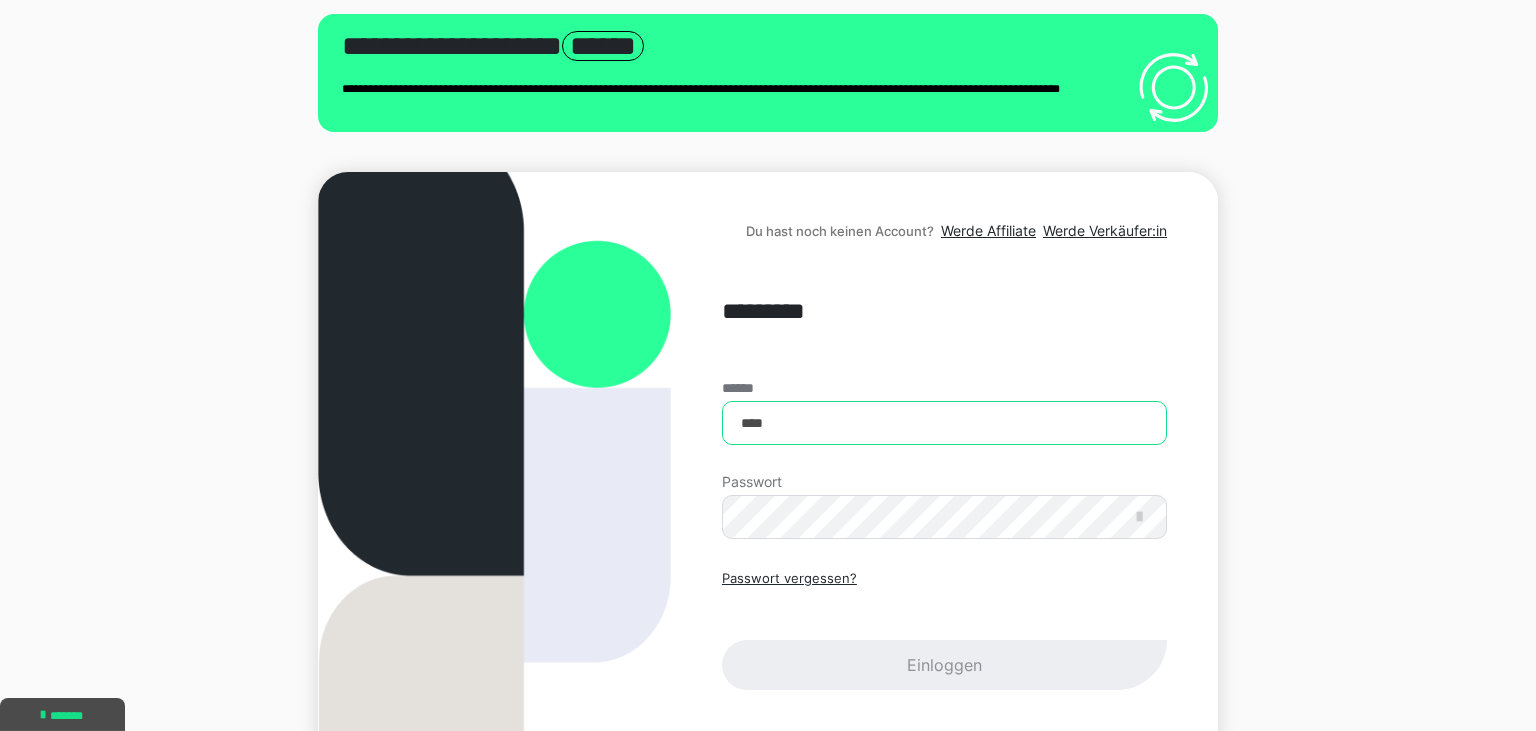 type on "****" 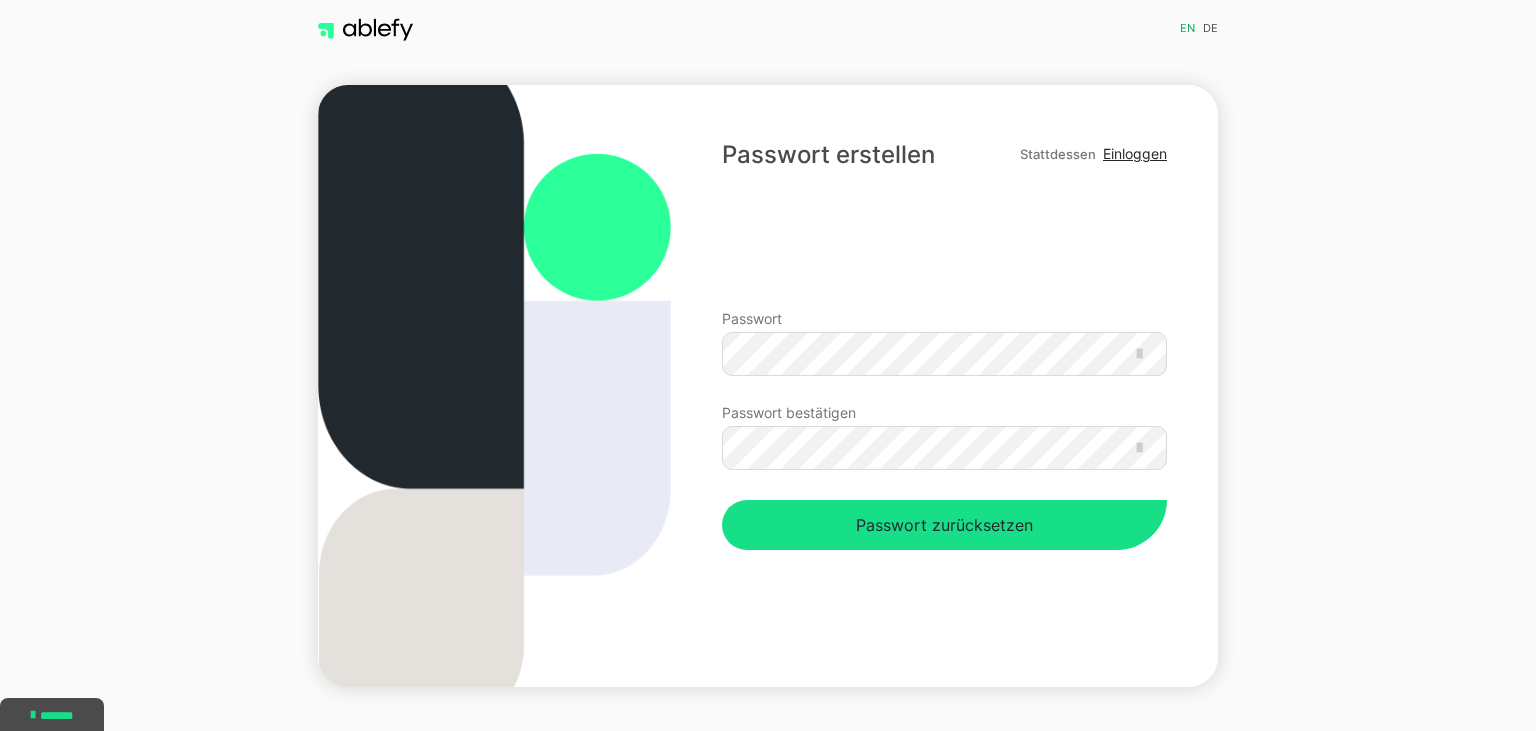 scroll, scrollTop: 0, scrollLeft: 0, axis: both 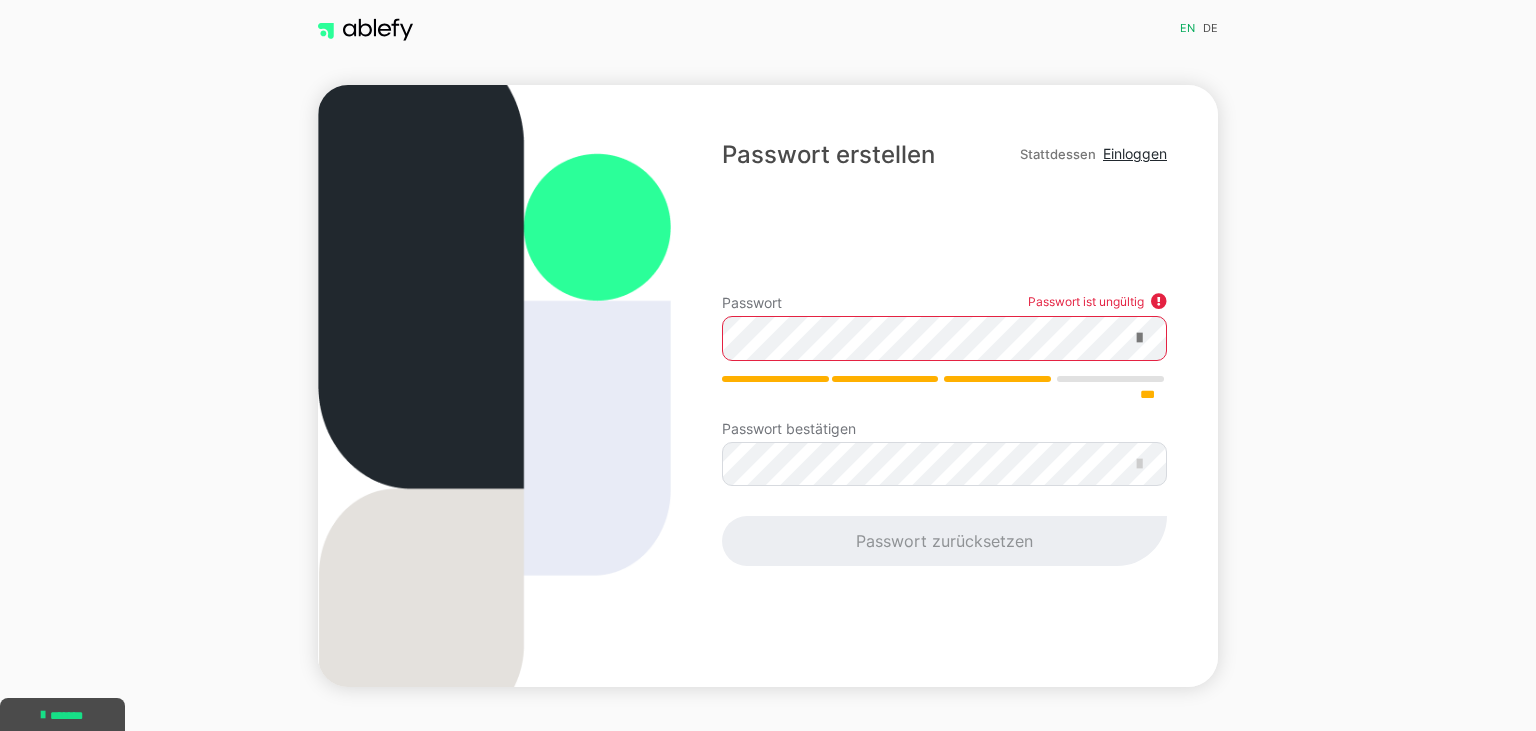 click at bounding box center [1139, 338] 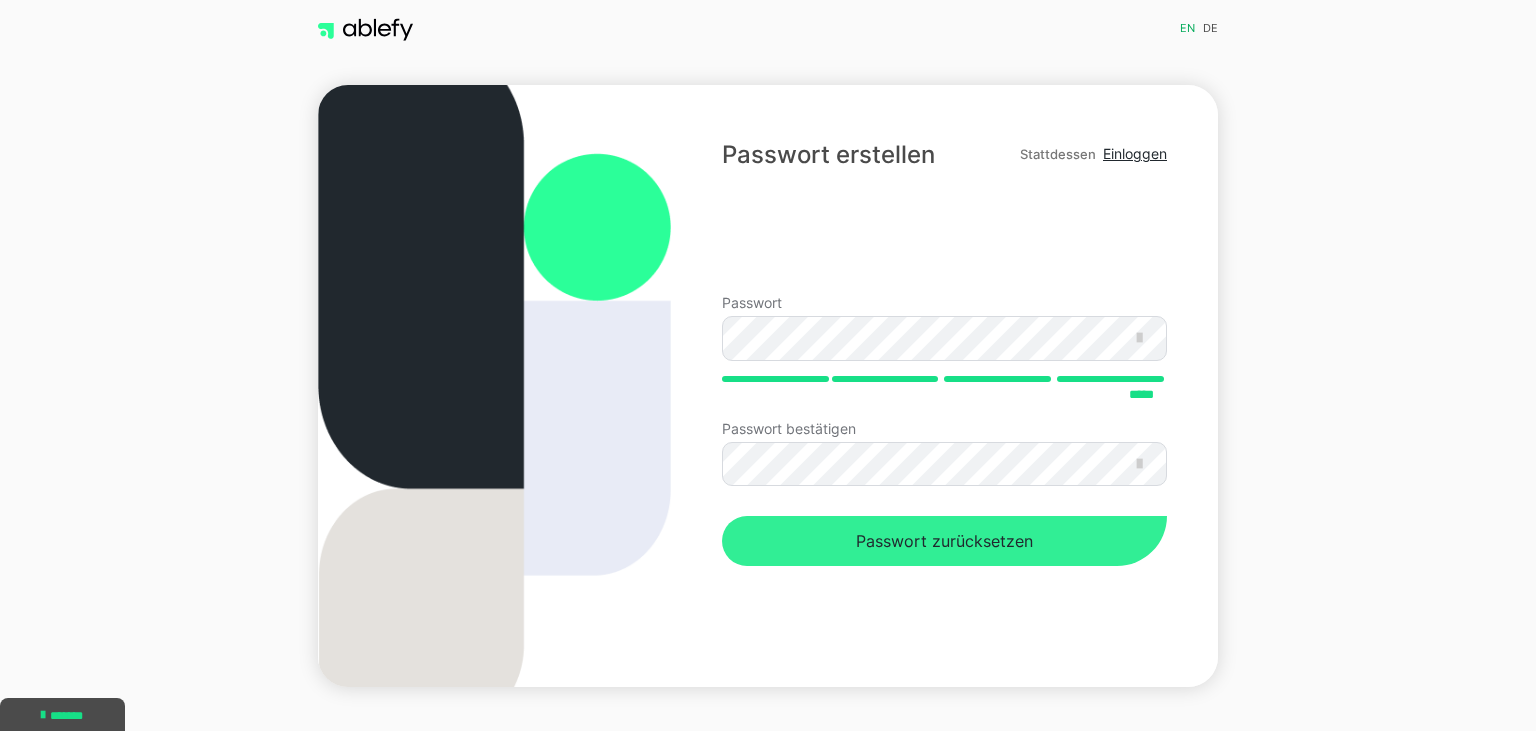 click on "Passwort zurücksetzen" at bounding box center [944, 541] 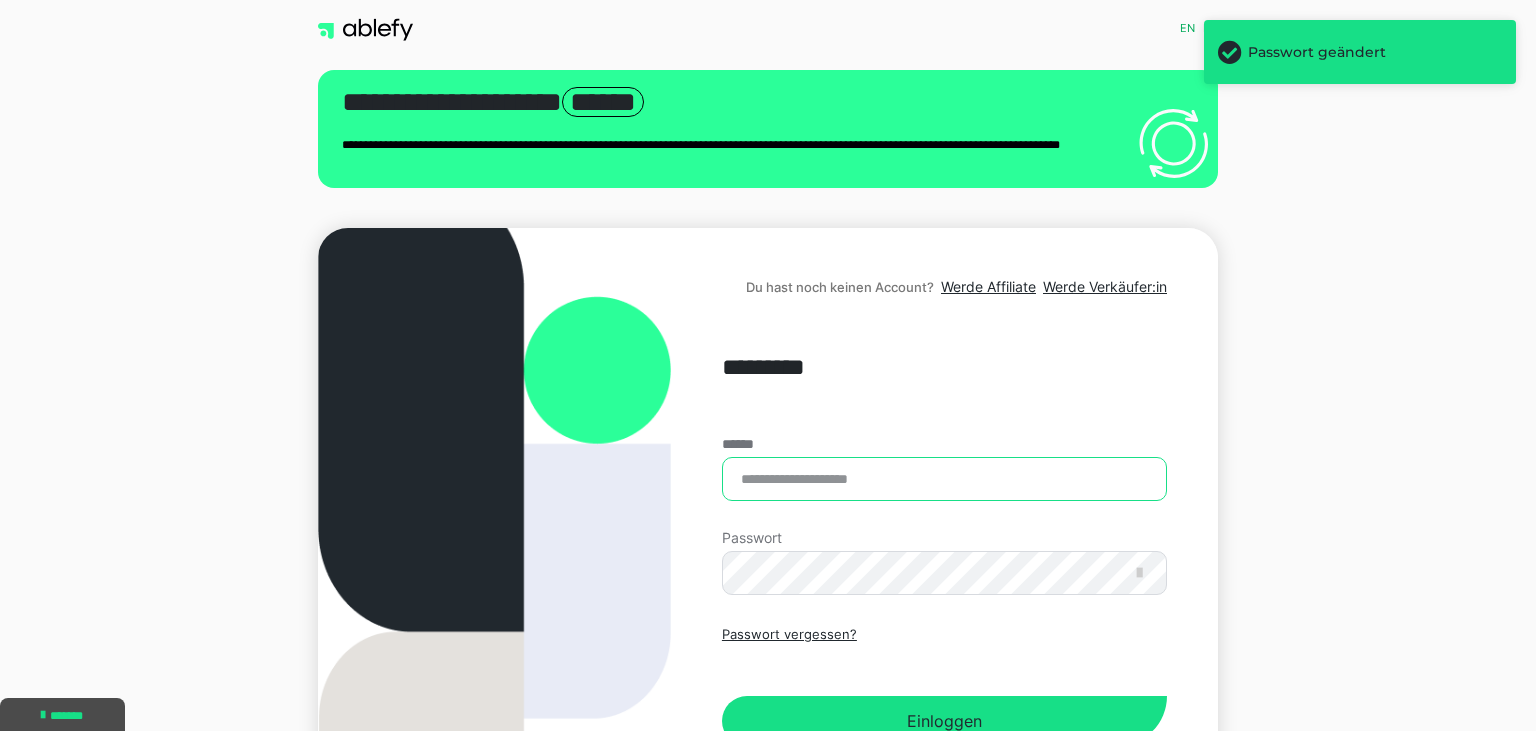 click on "******" at bounding box center (944, 479) 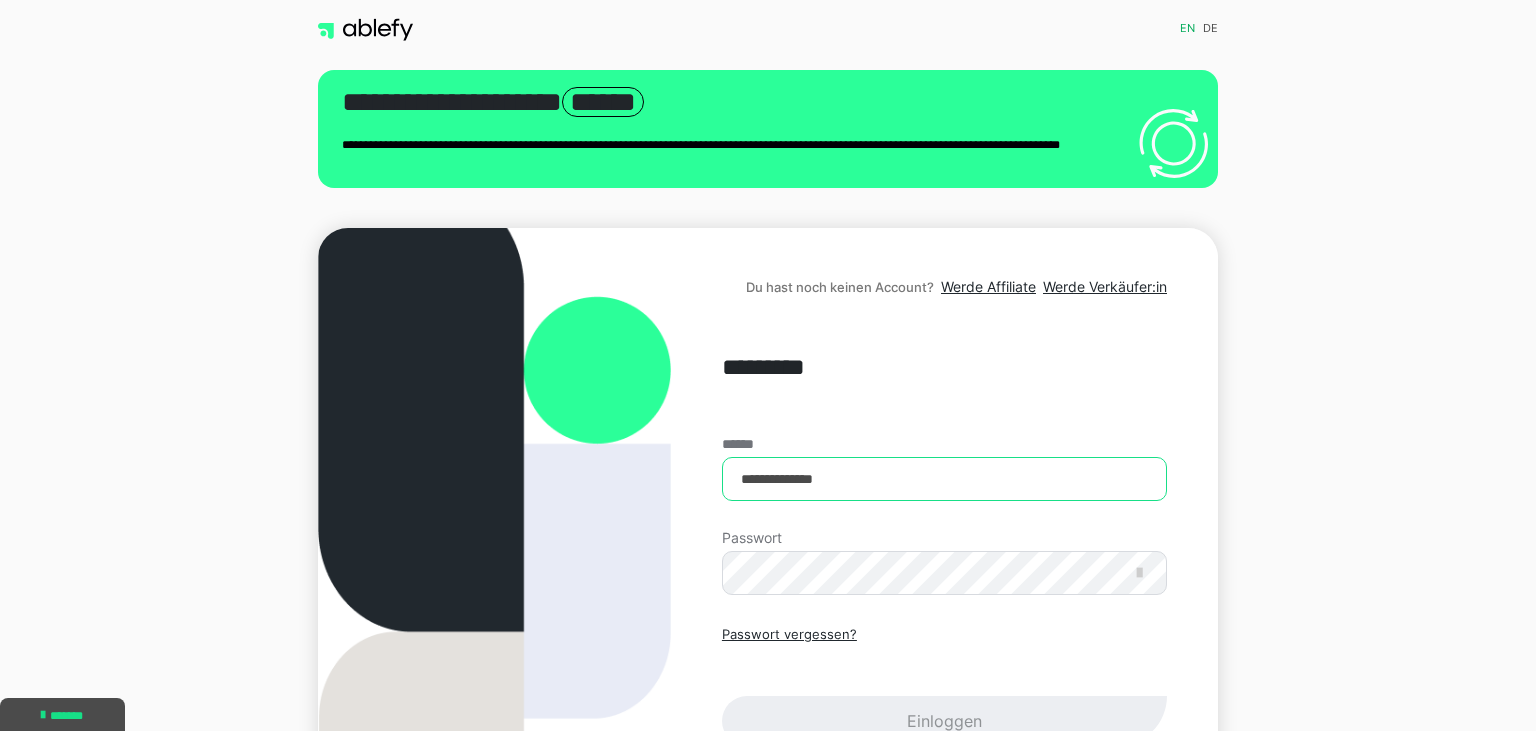 type on "**********" 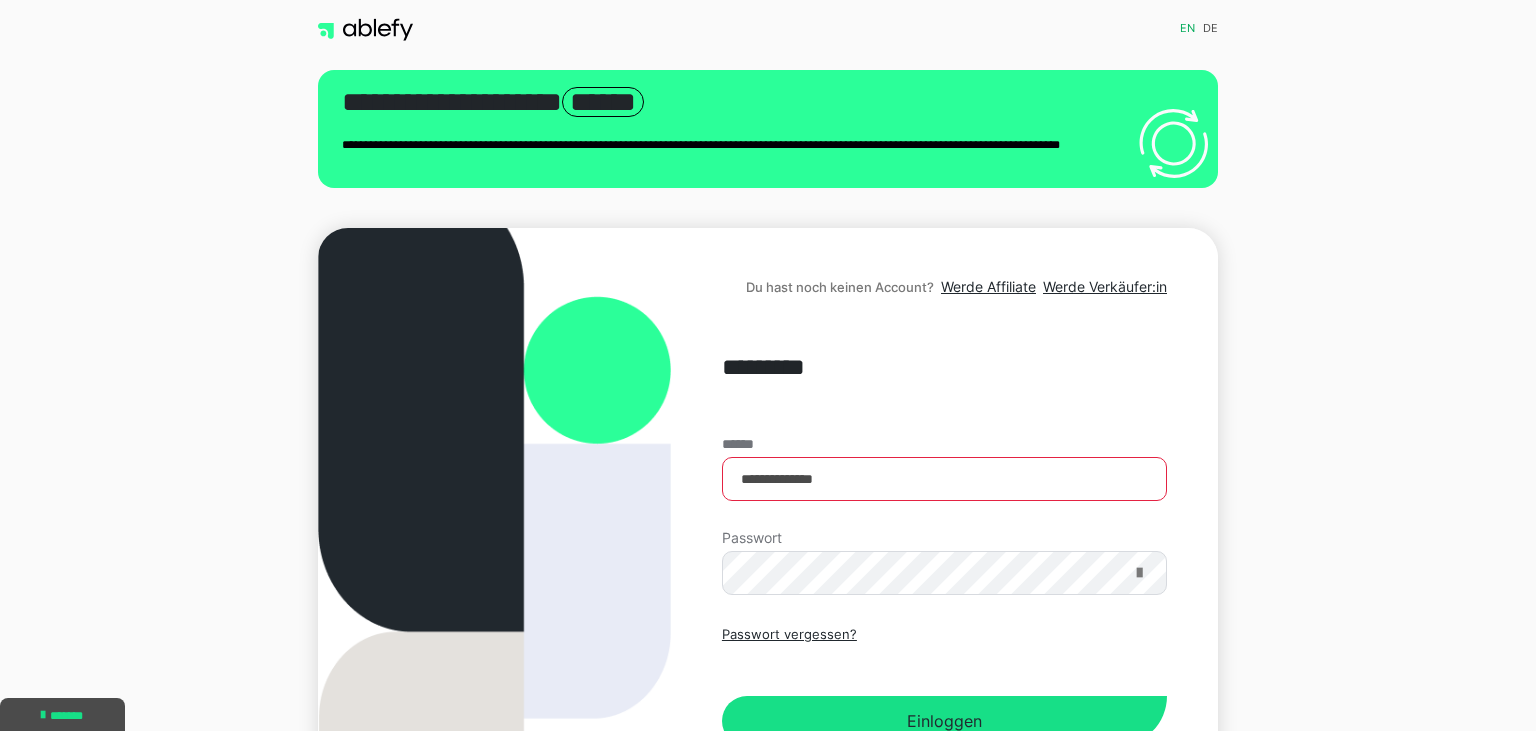click at bounding box center [1139, 573] 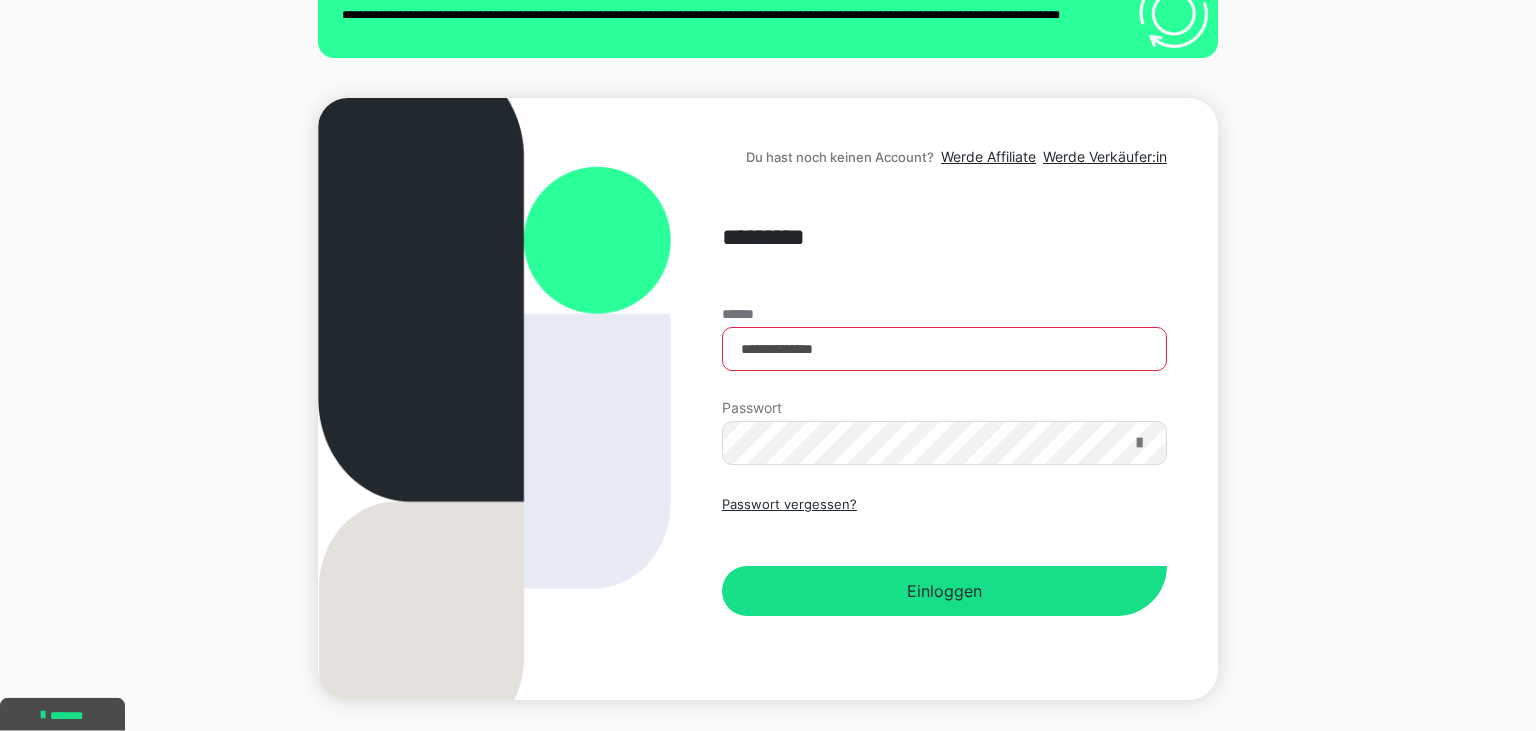 scroll, scrollTop: 133, scrollLeft: 0, axis: vertical 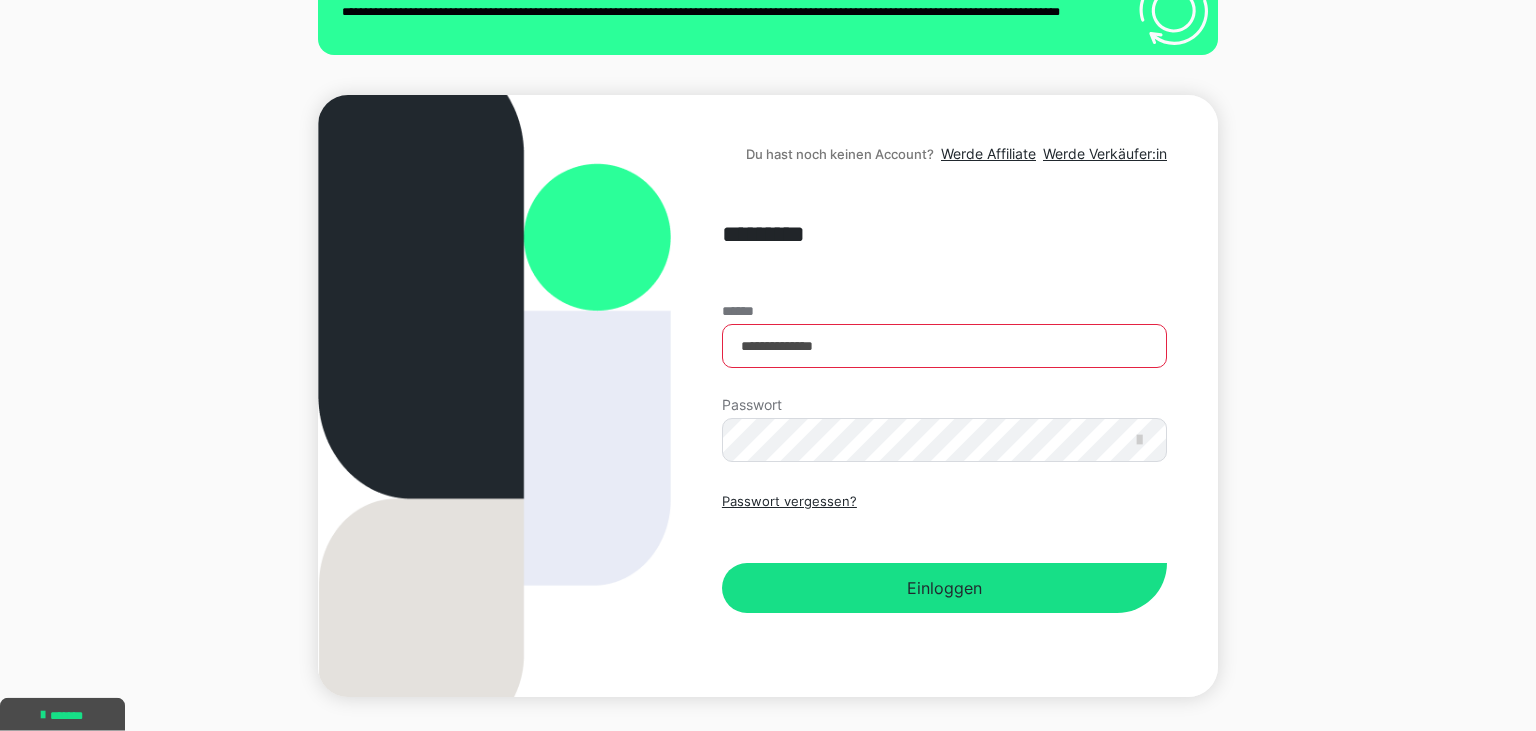 click on "**********" at bounding box center [944, 458] 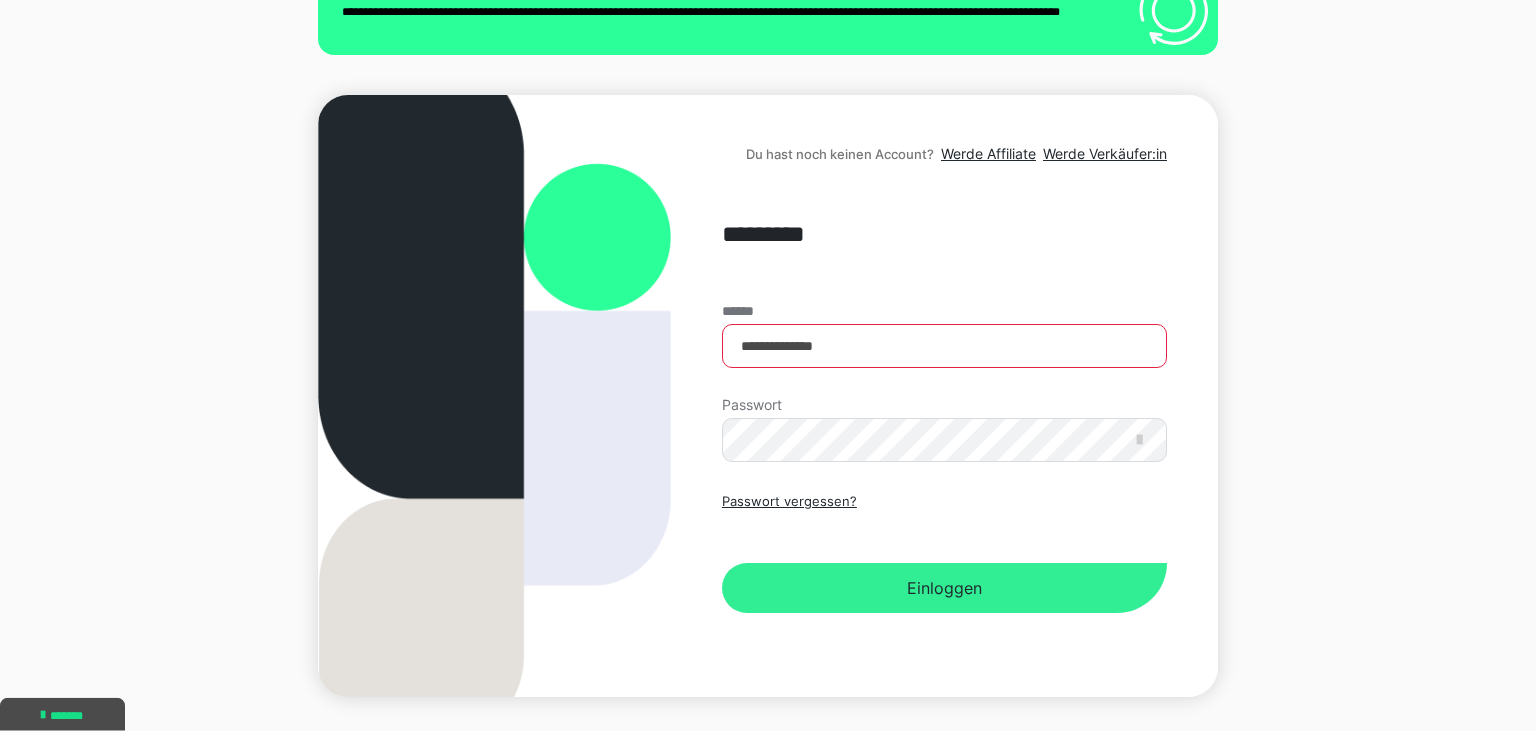 click on "Einloggen" at bounding box center (944, 588) 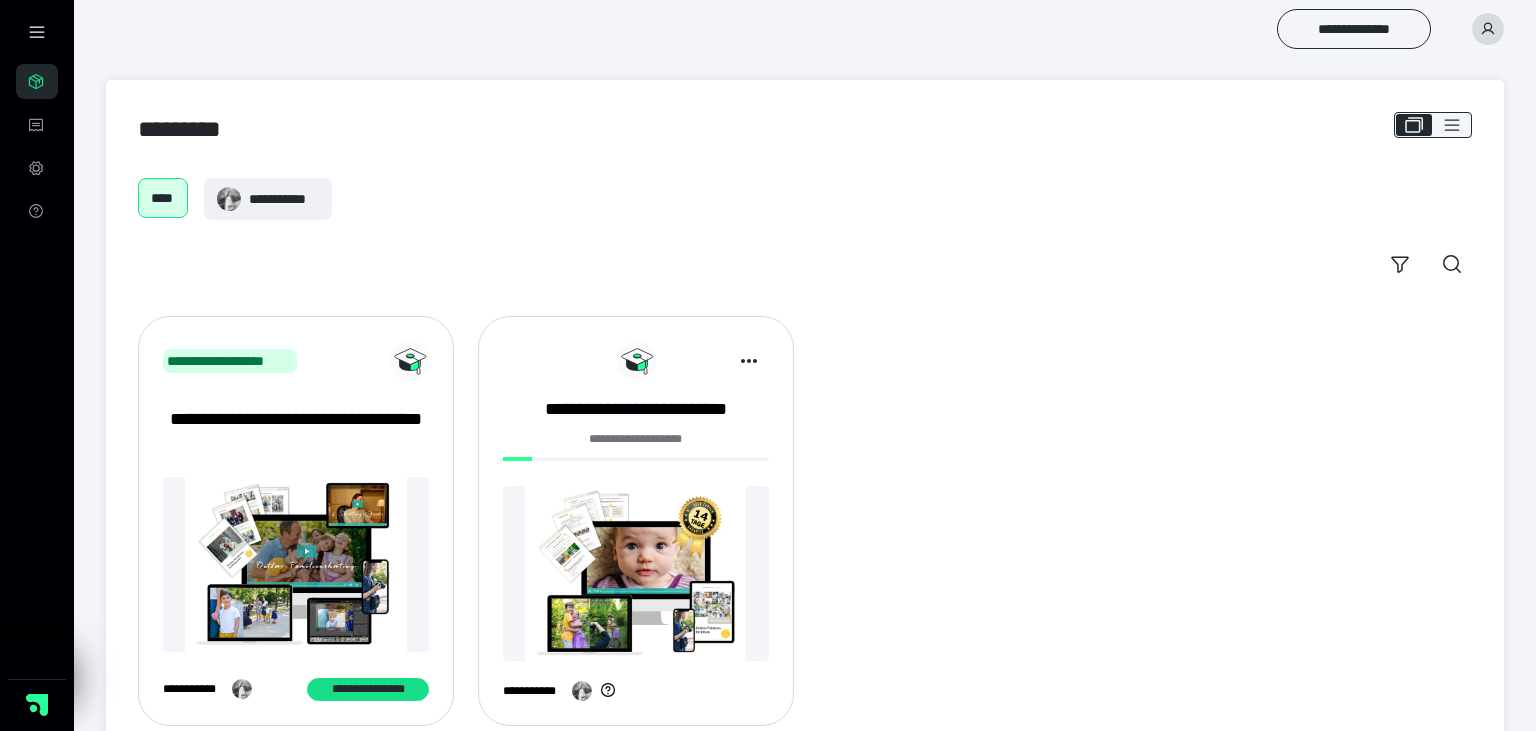 scroll, scrollTop: 49, scrollLeft: 0, axis: vertical 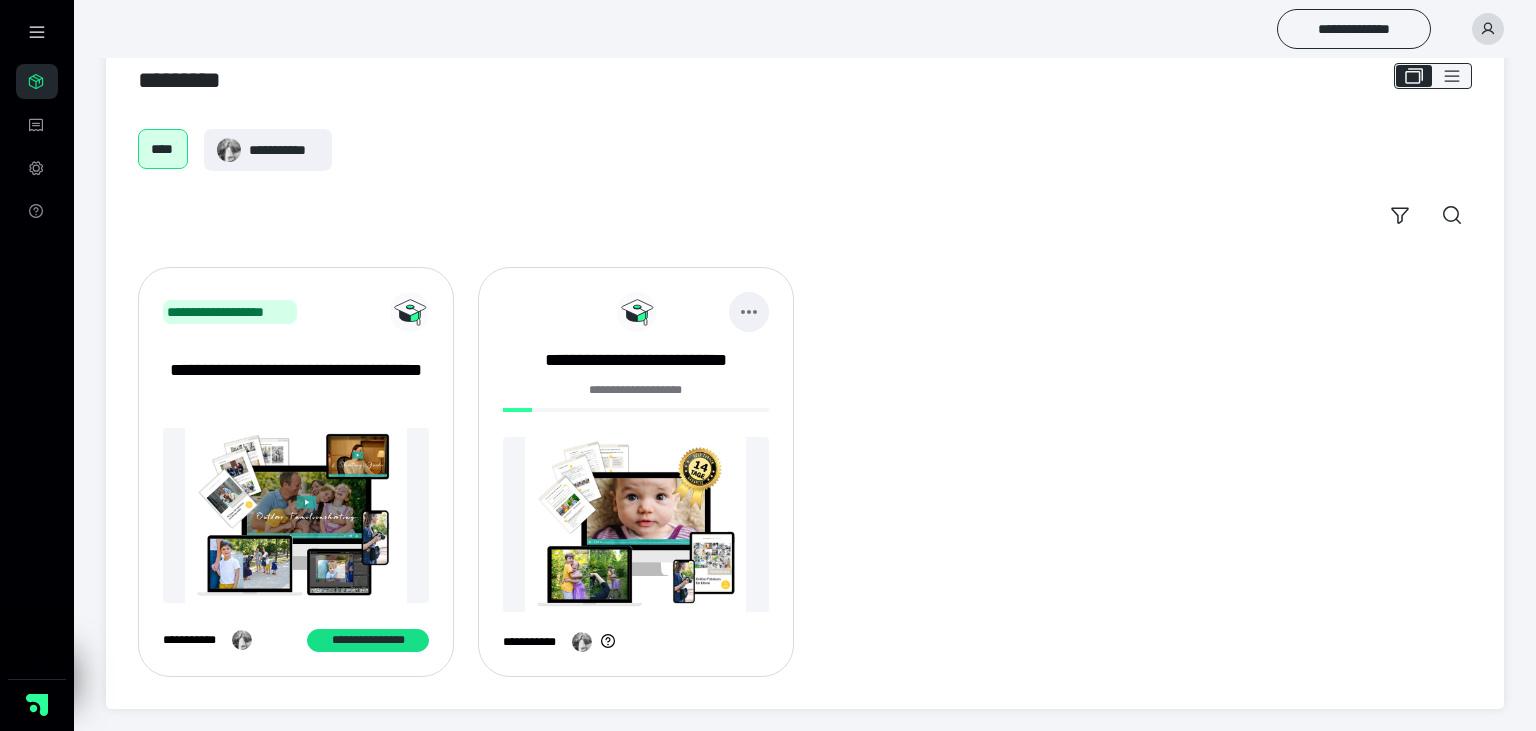 click 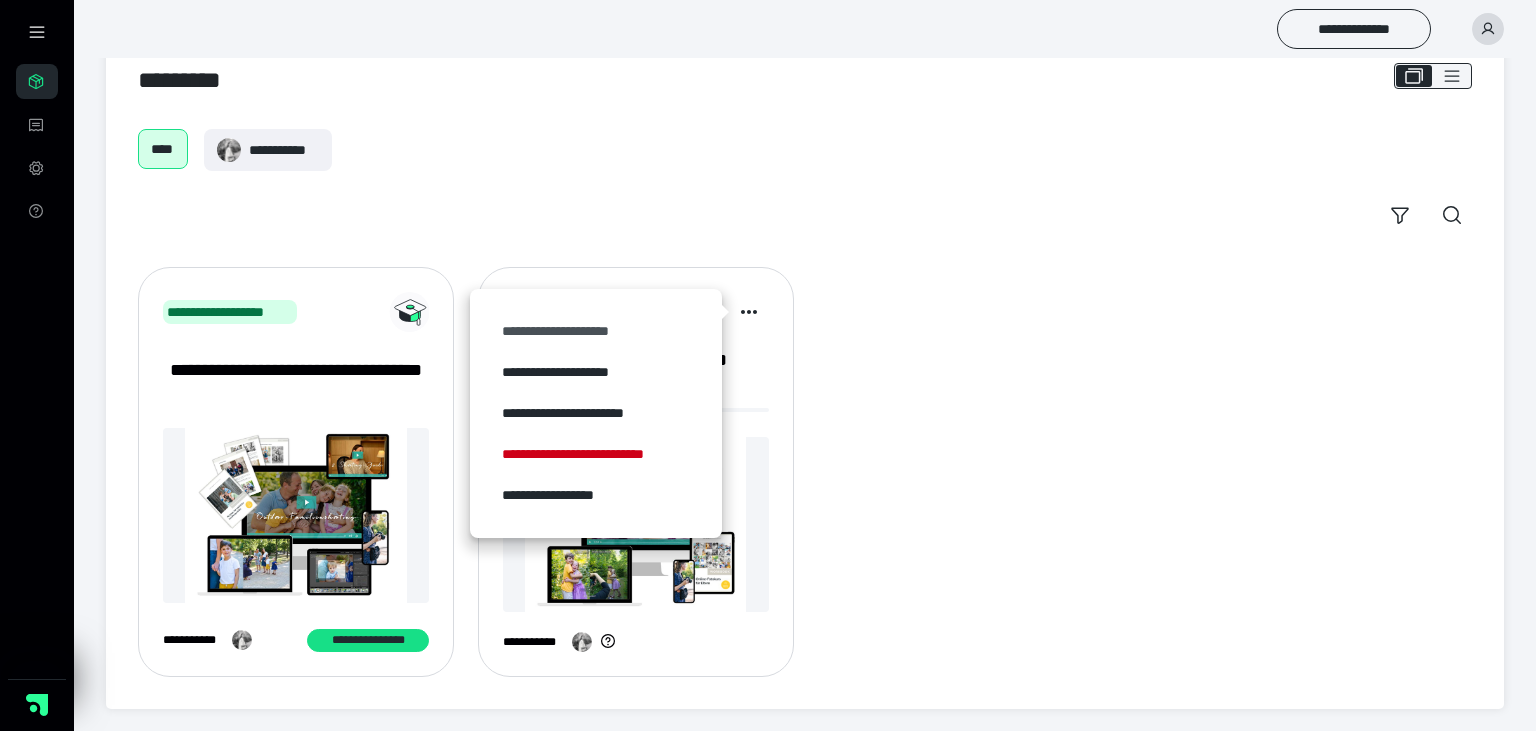 click on "**********" at bounding box center (596, 331) 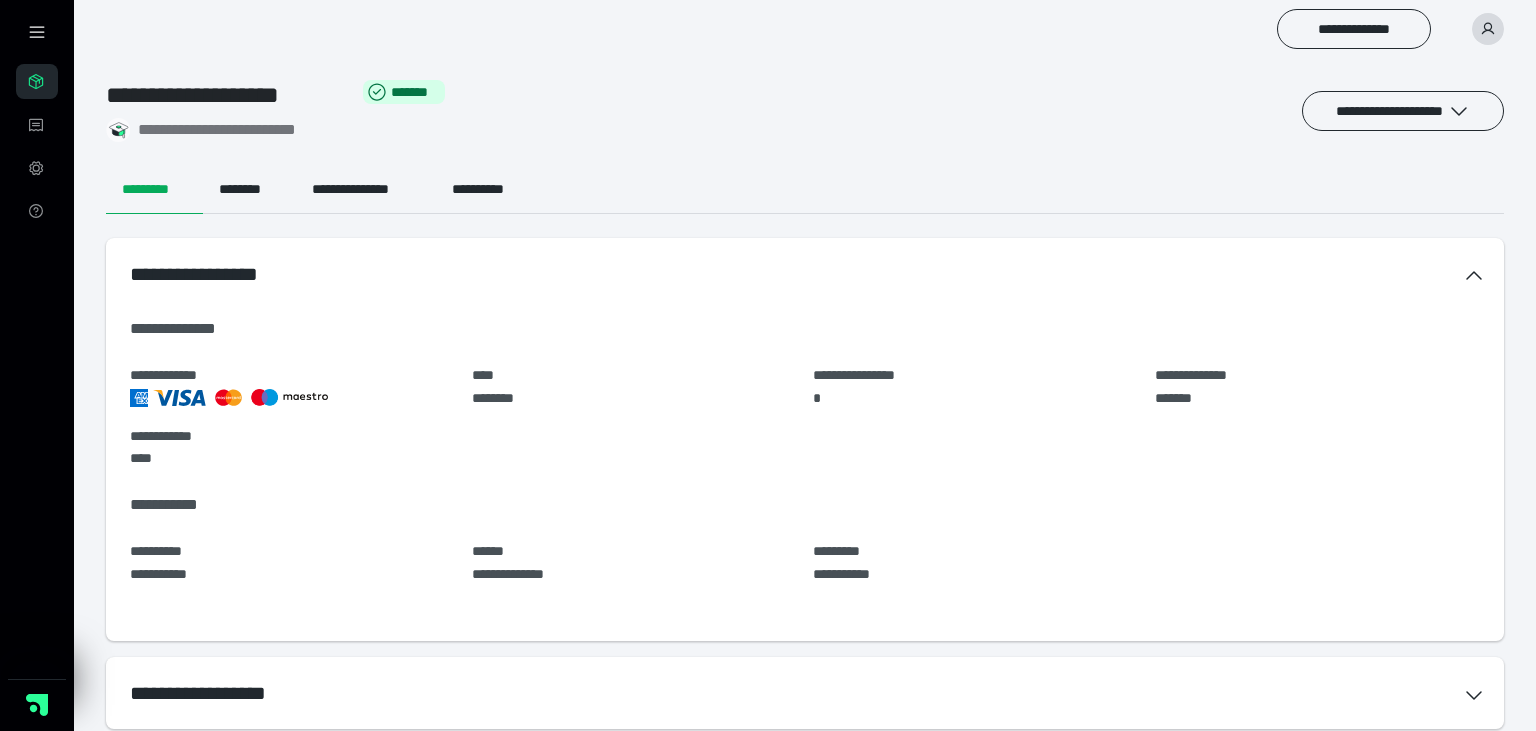 scroll, scrollTop: 20, scrollLeft: 0, axis: vertical 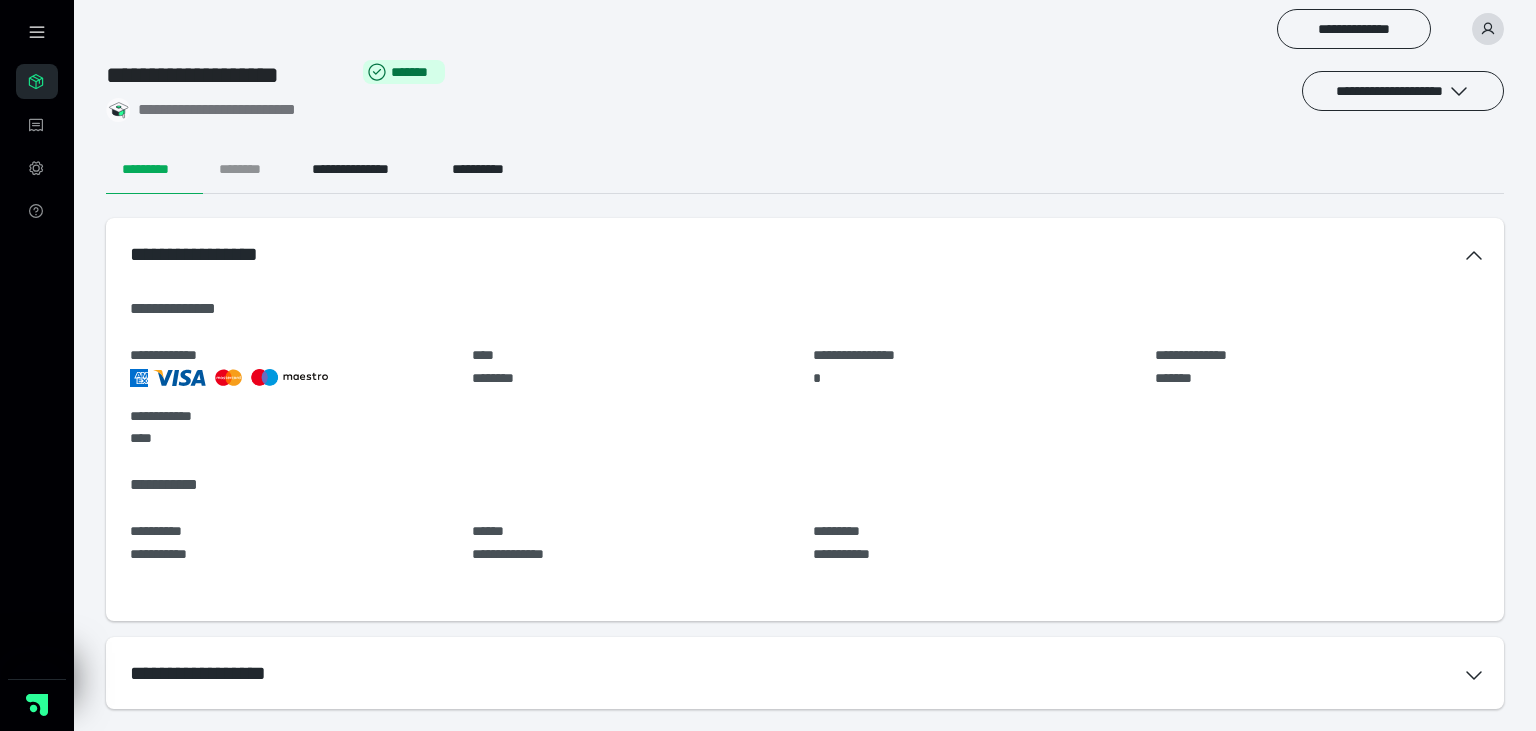 click on "********" at bounding box center (249, 170) 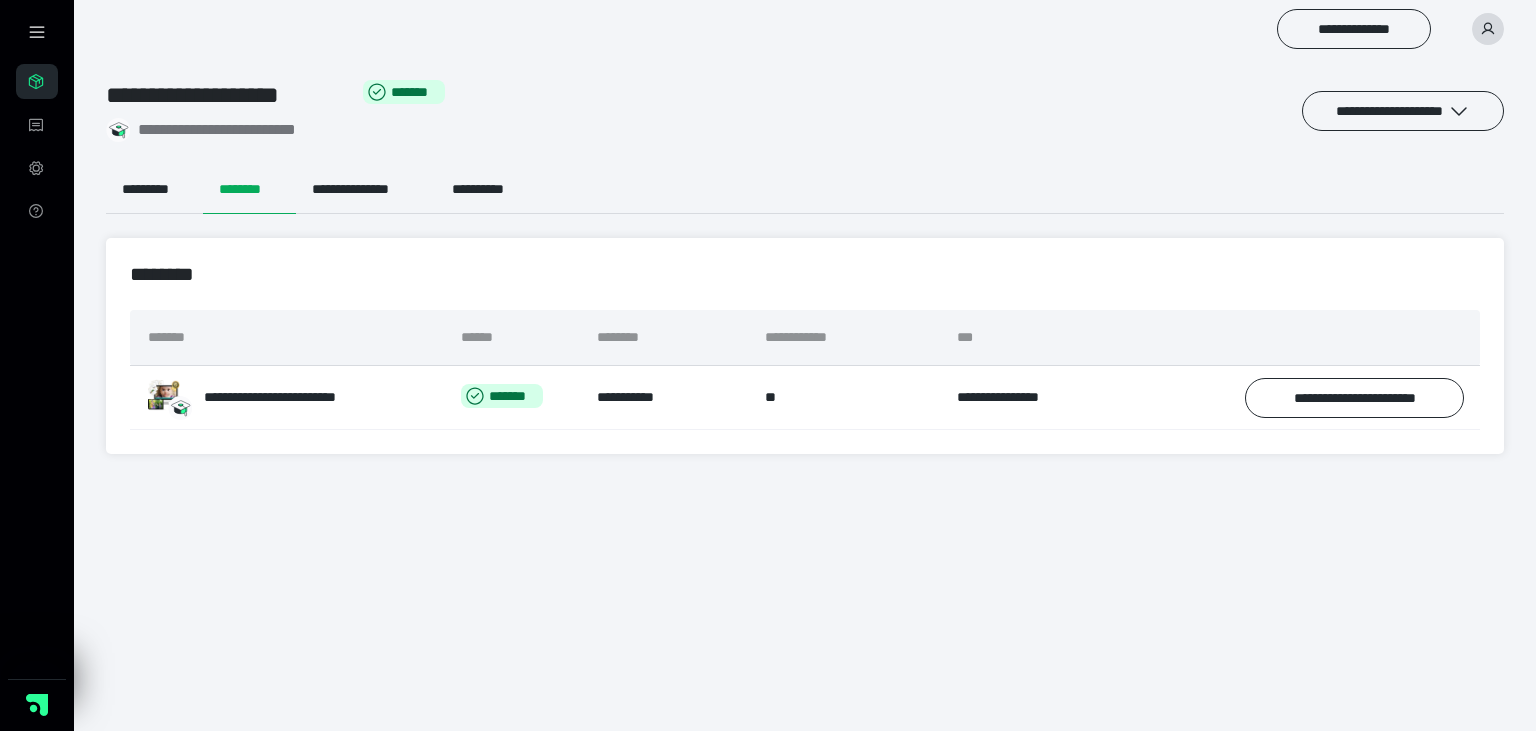 scroll, scrollTop: 0, scrollLeft: 0, axis: both 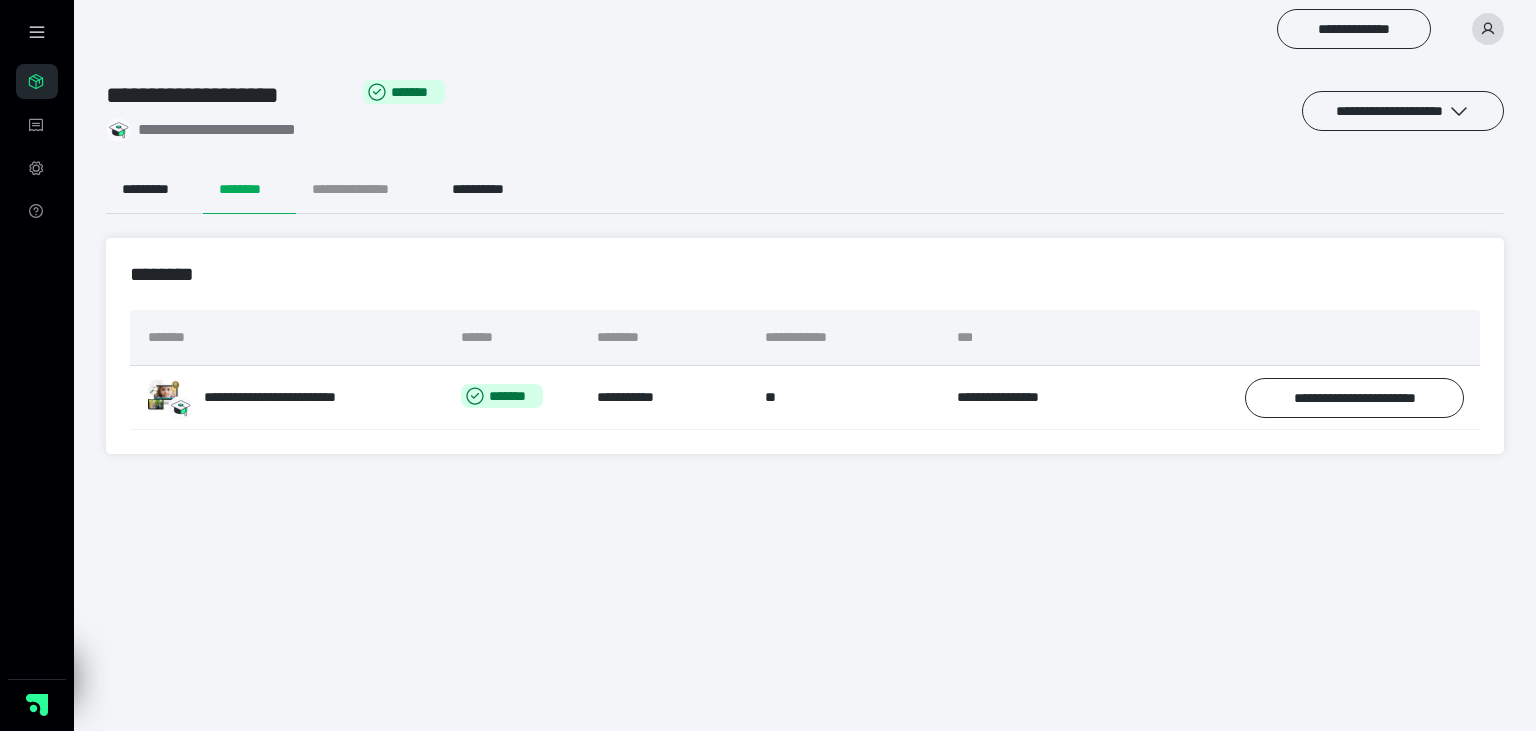 click on "**********" at bounding box center [366, 190] 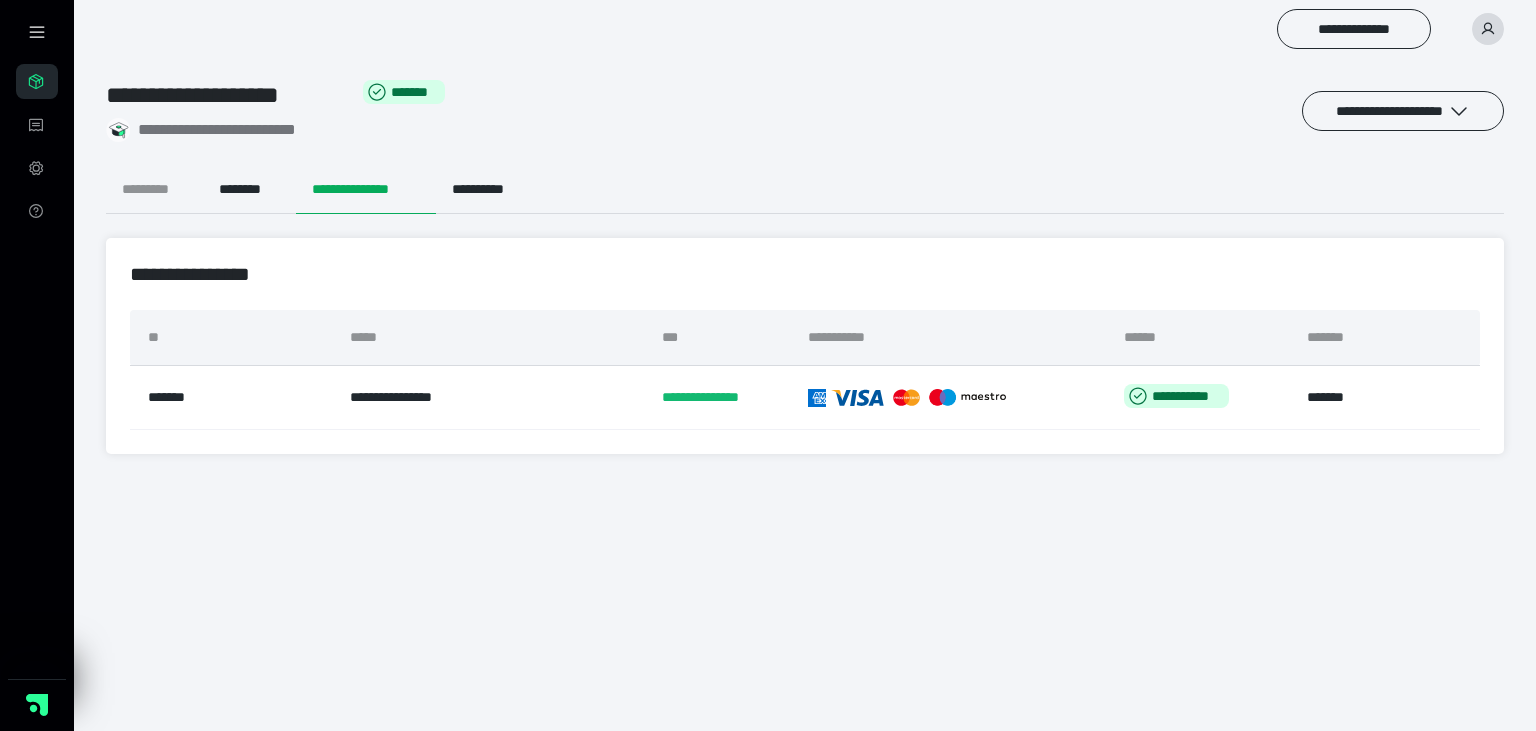 click on "*********" at bounding box center [154, 190] 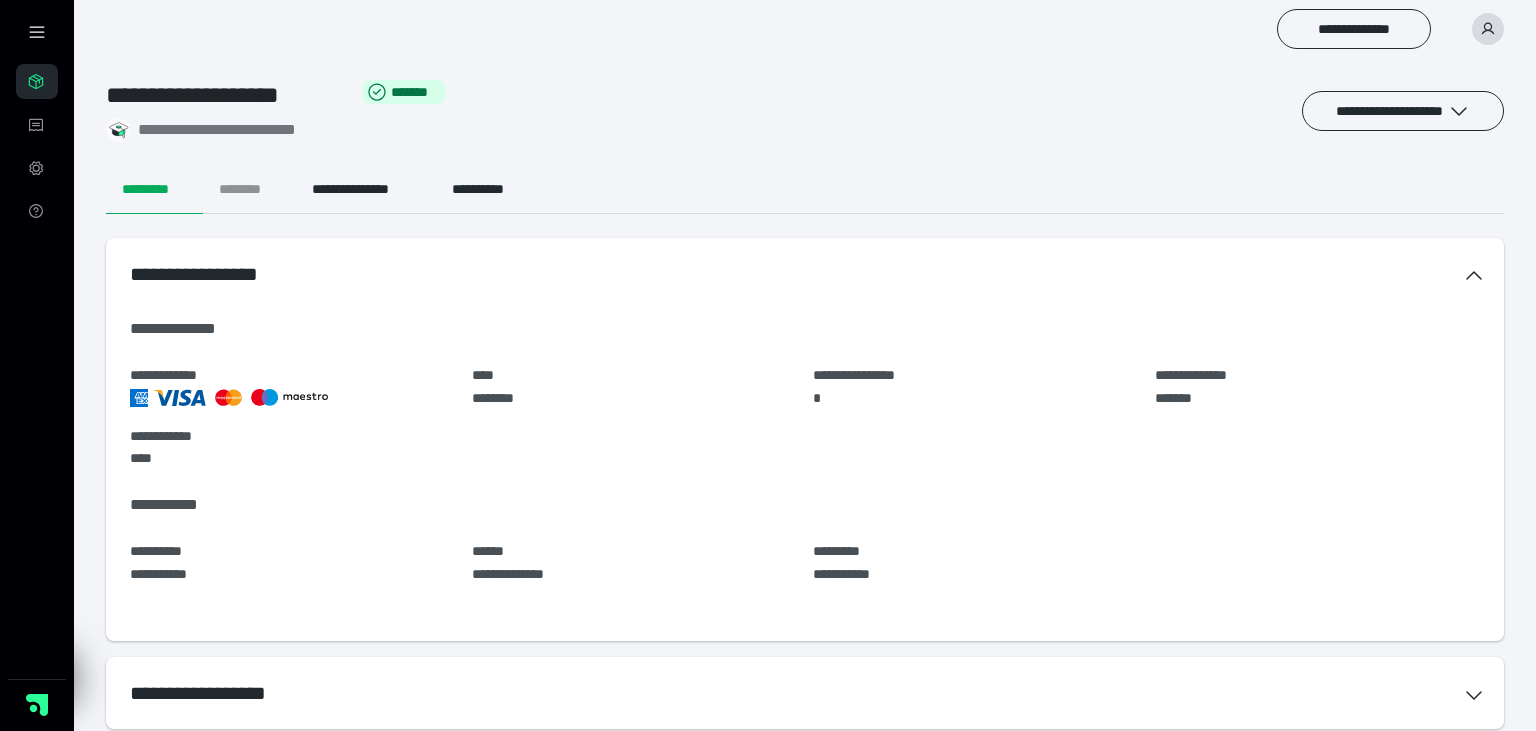 click on "********" at bounding box center (249, 190) 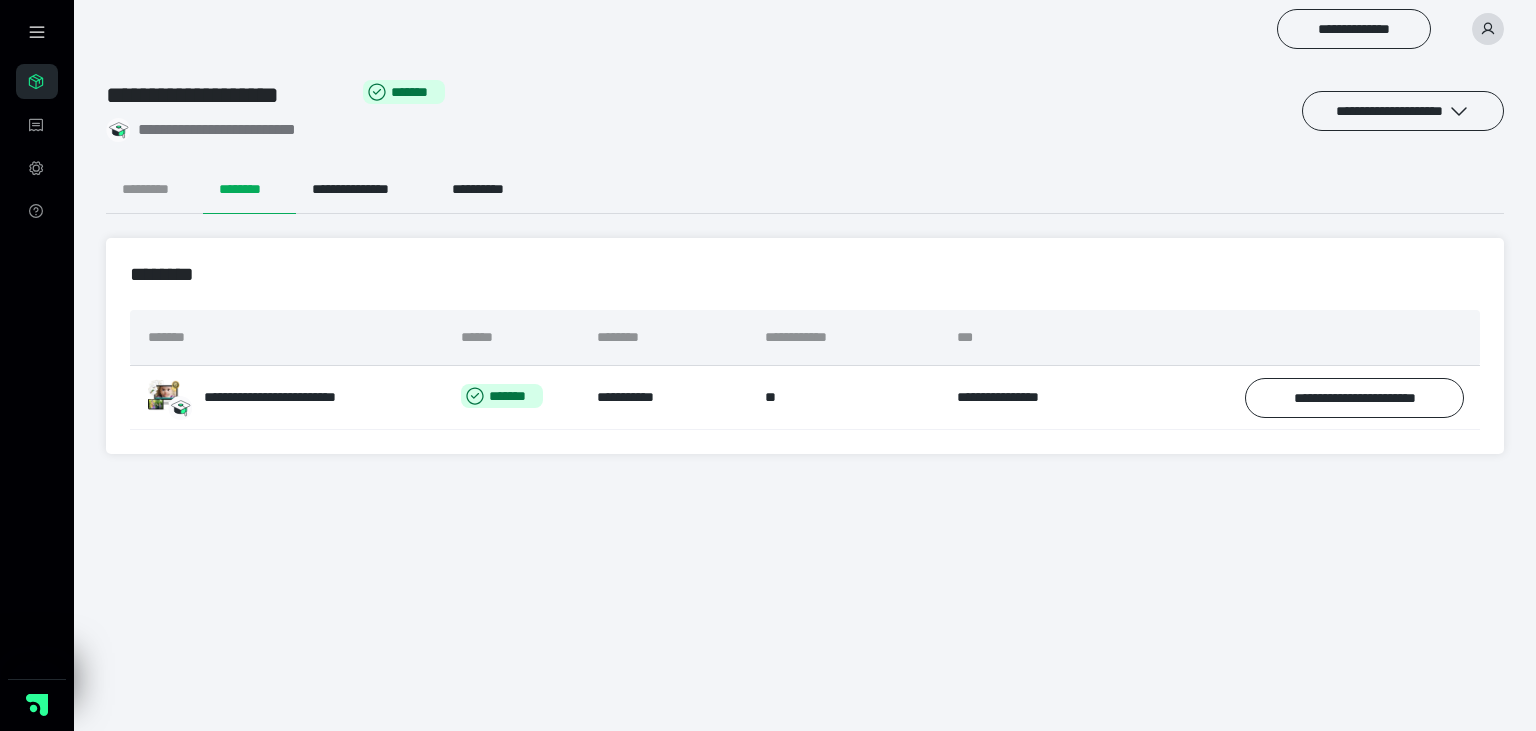 click on "*********" at bounding box center [154, 190] 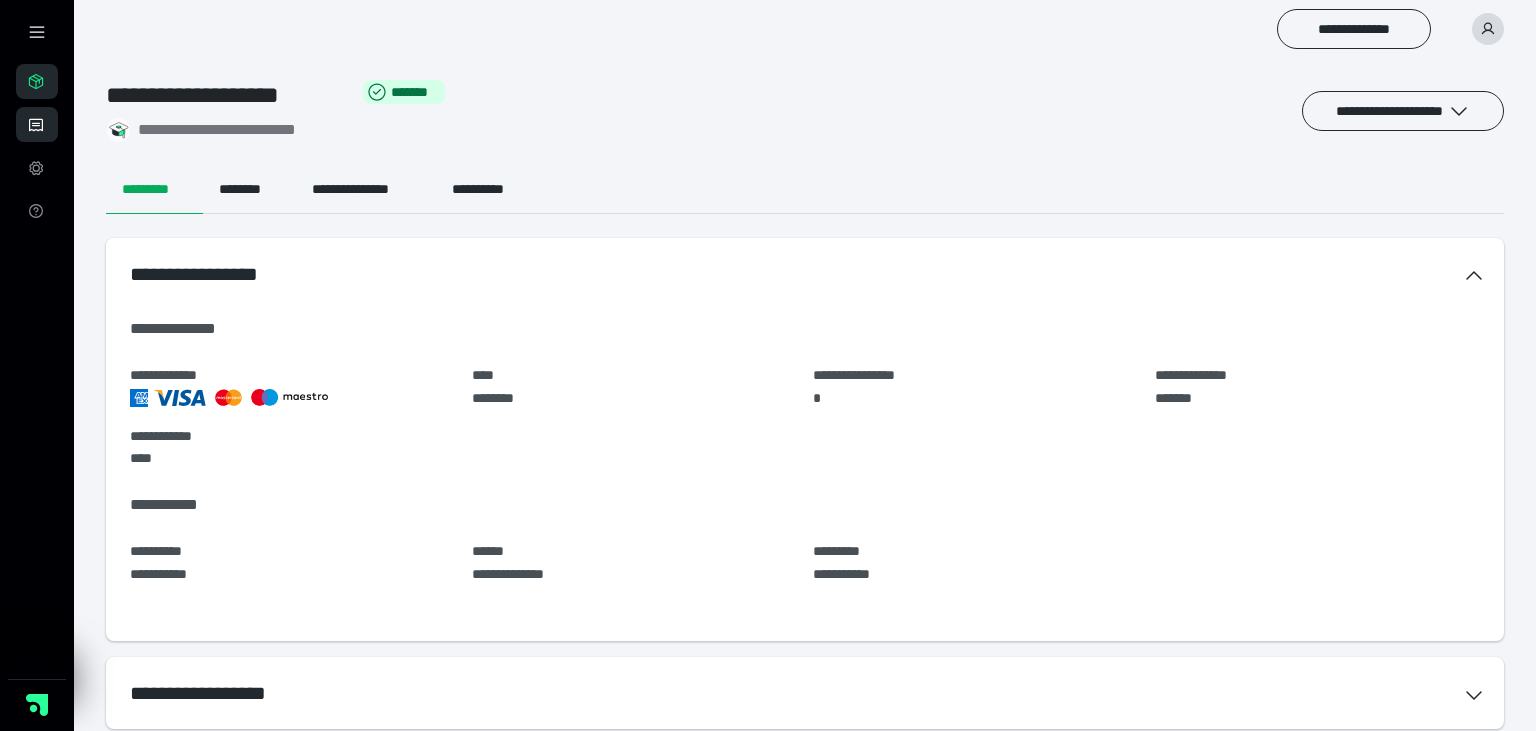 click 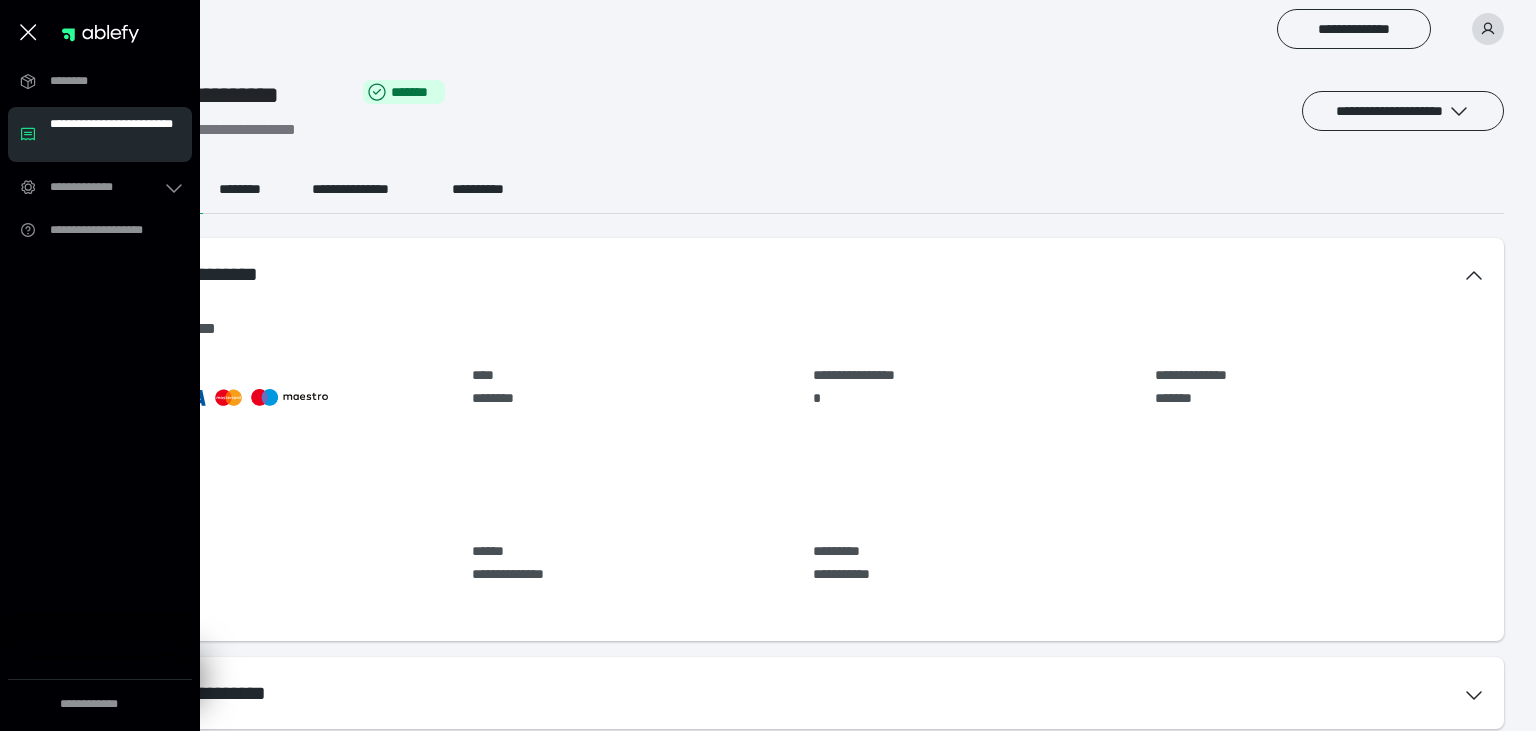 click 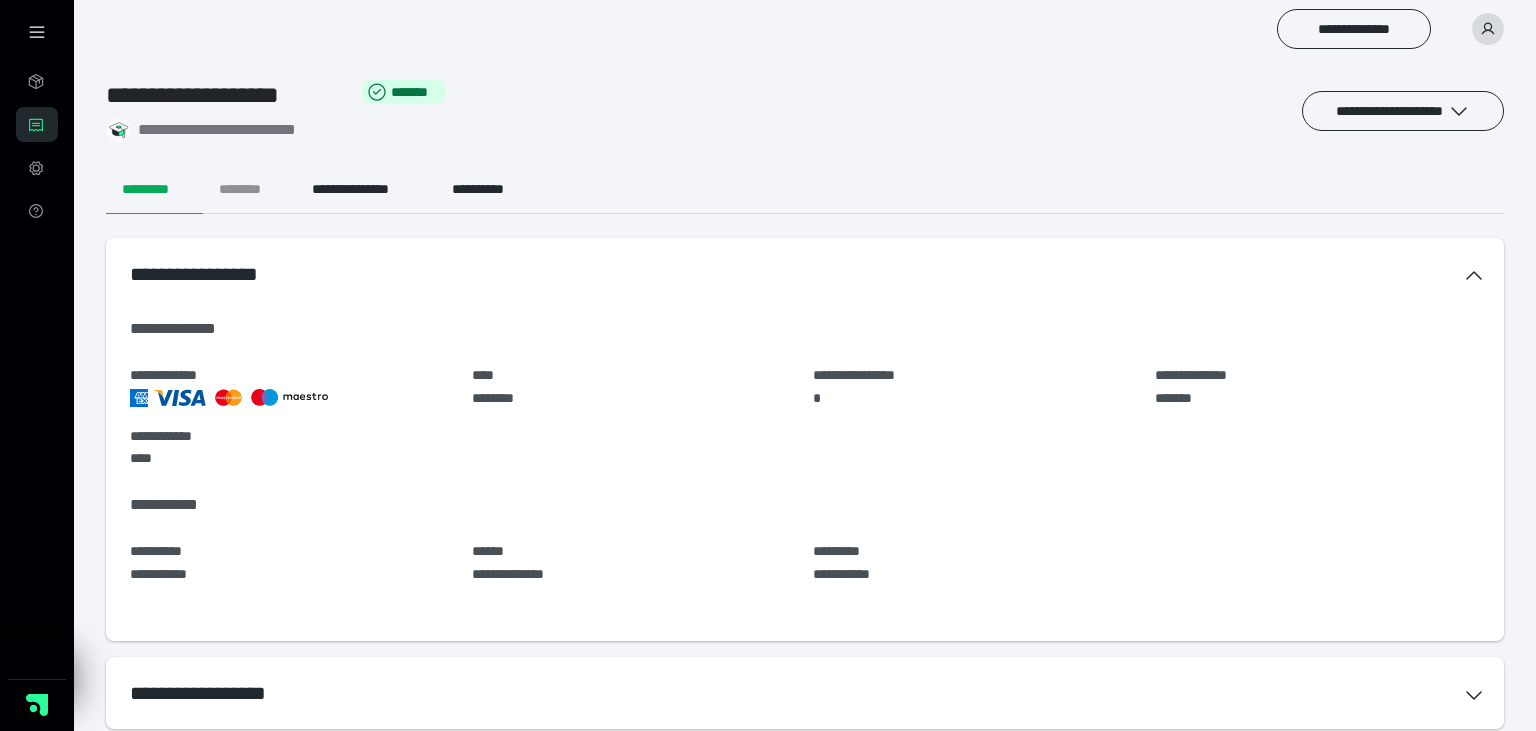 click on "********" at bounding box center (249, 190) 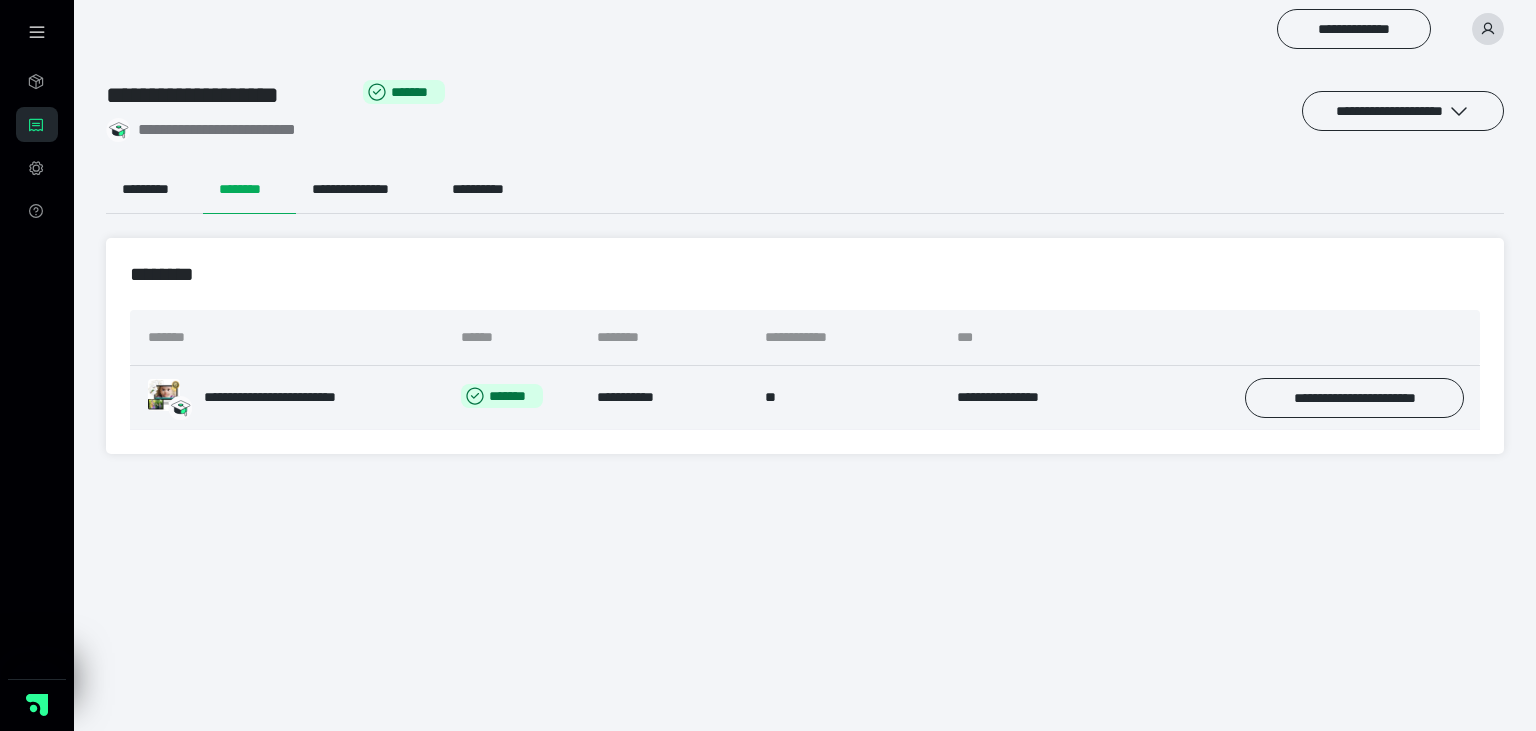 click on "**********" at bounding box center [290, 397] 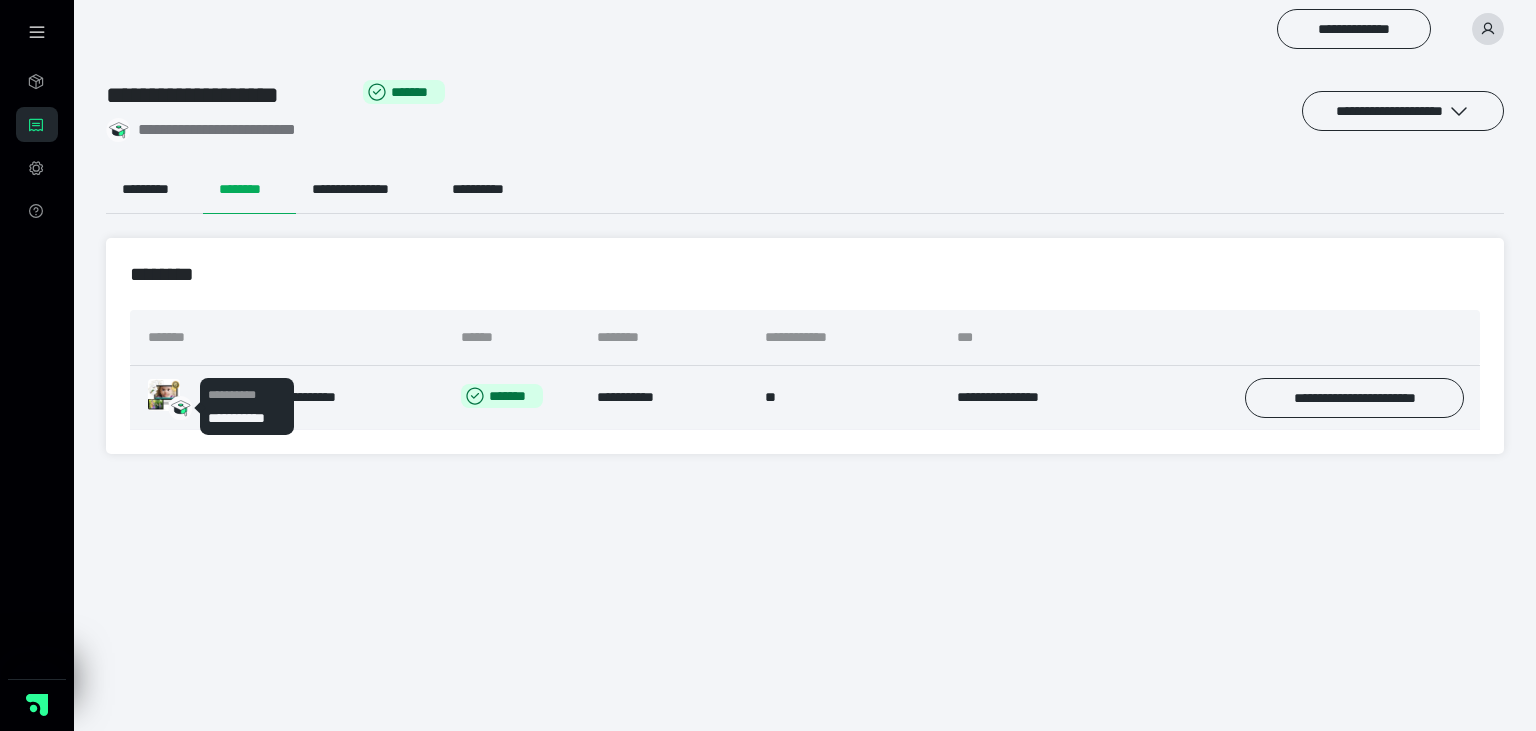 click 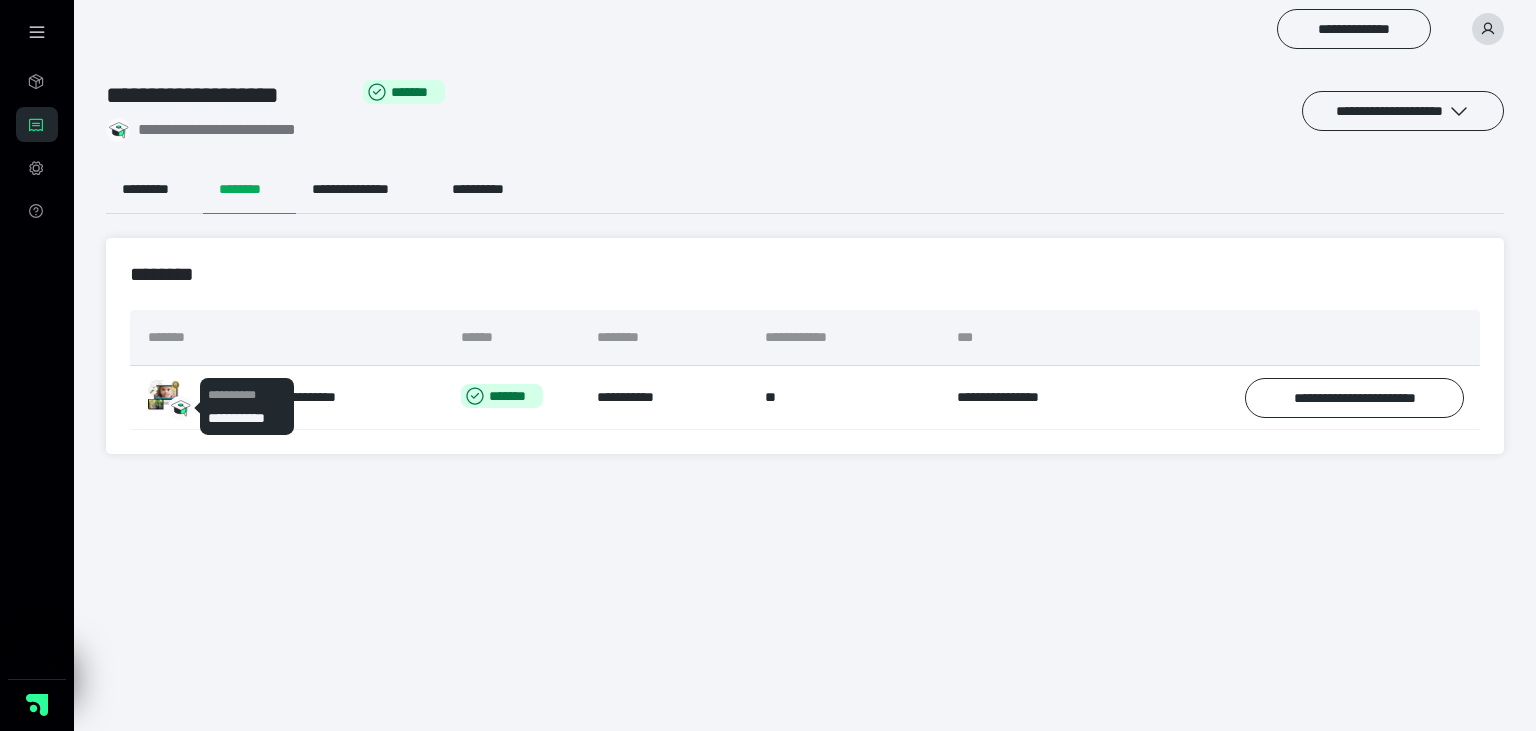 click on "**********" at bounding box center [247, 406] 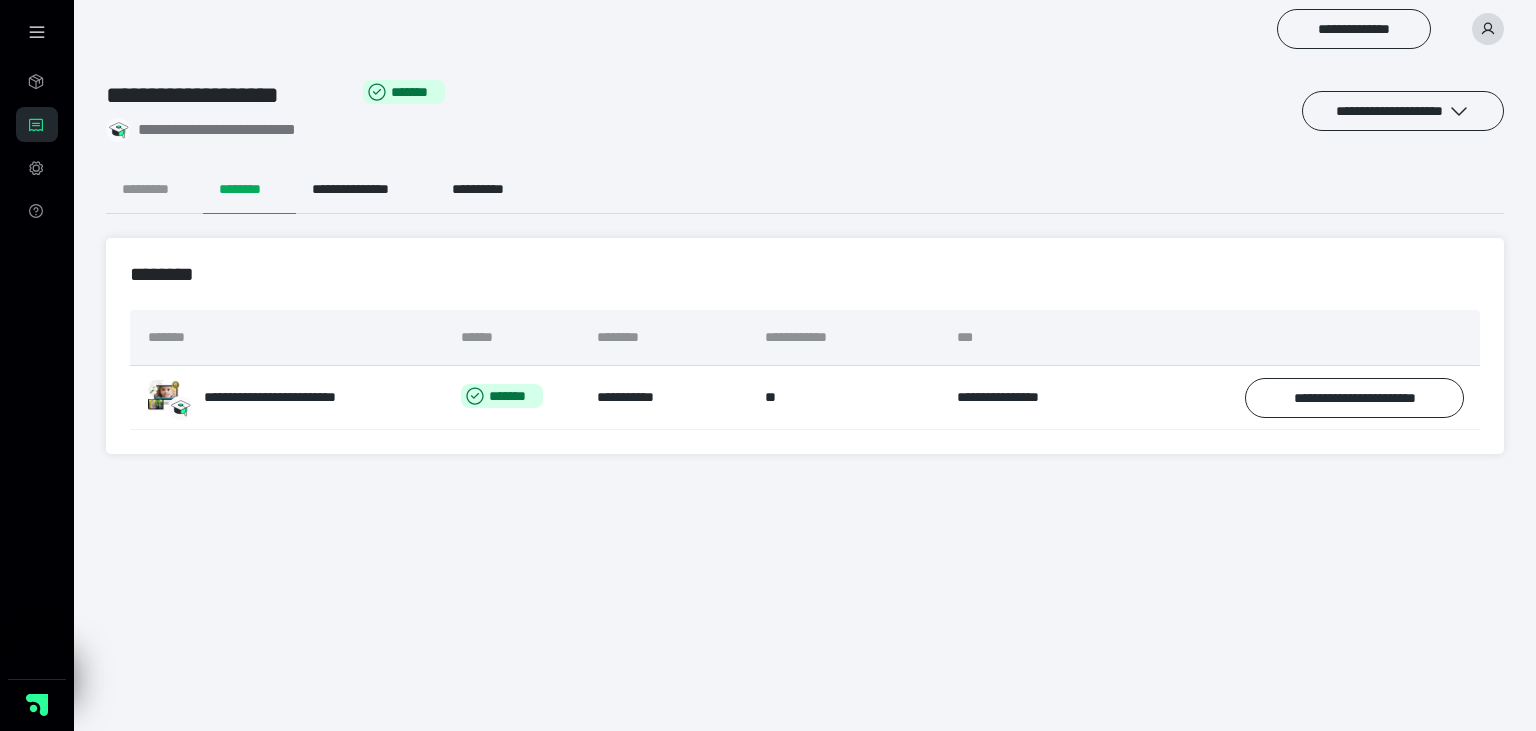 click on "*********" at bounding box center [154, 190] 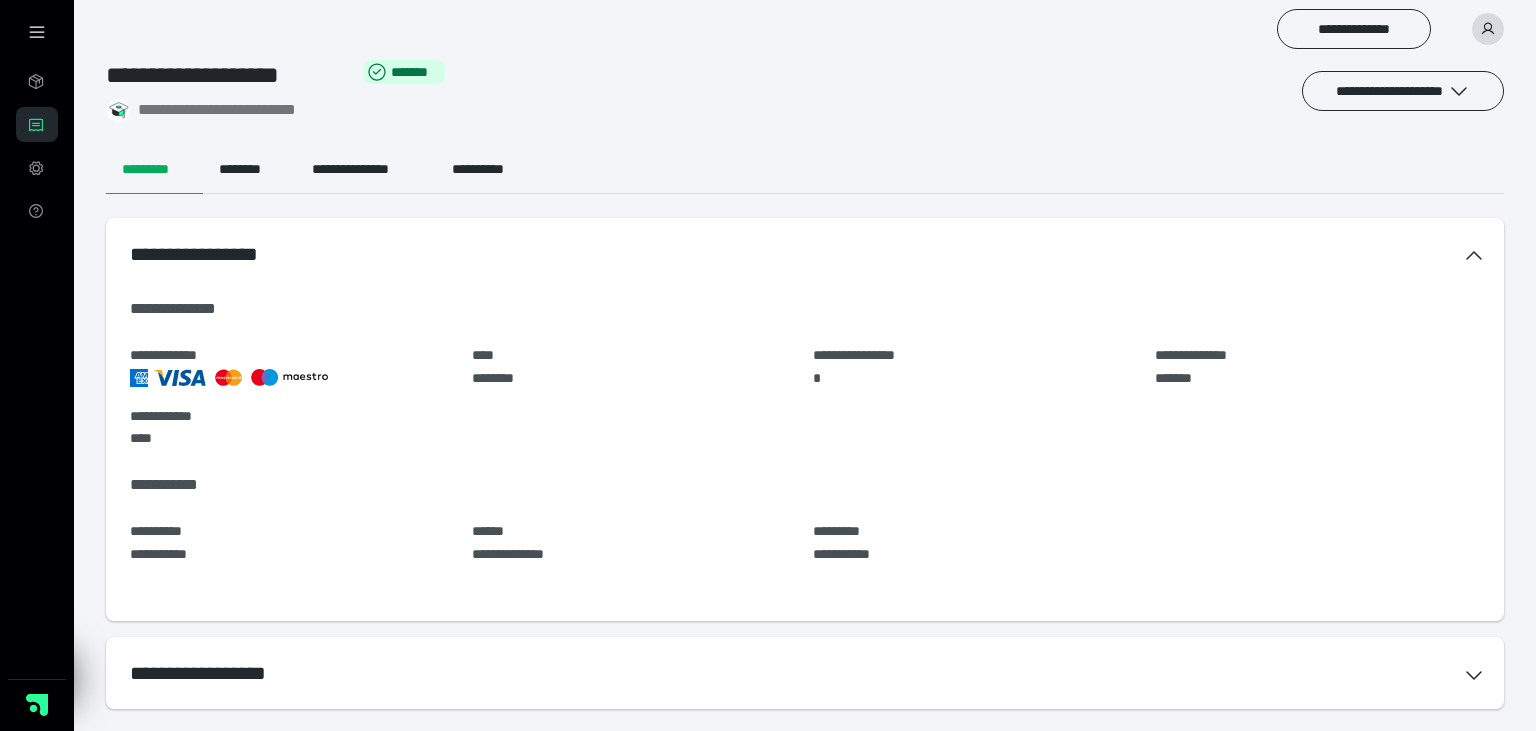 scroll, scrollTop: 0, scrollLeft: 0, axis: both 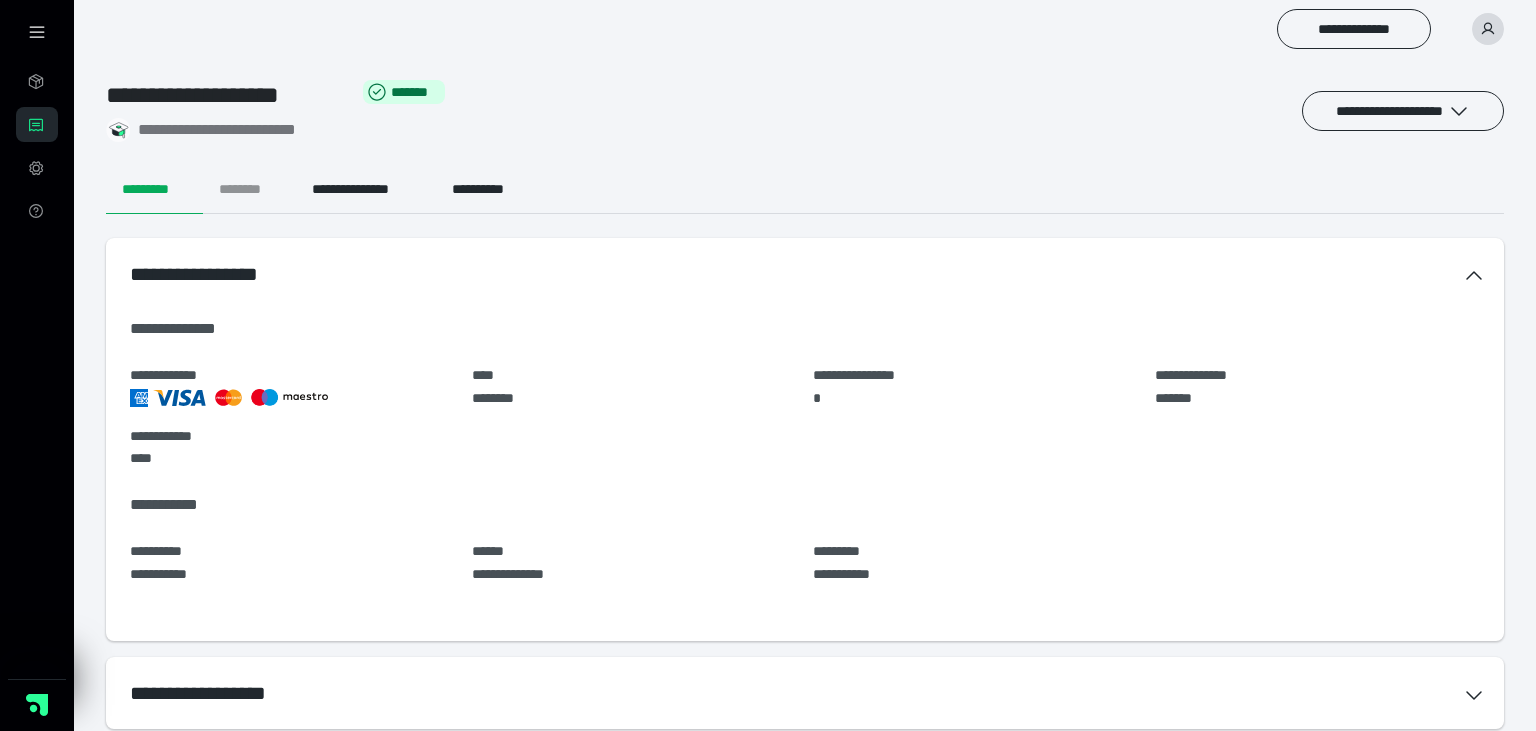 click on "********" at bounding box center (249, 190) 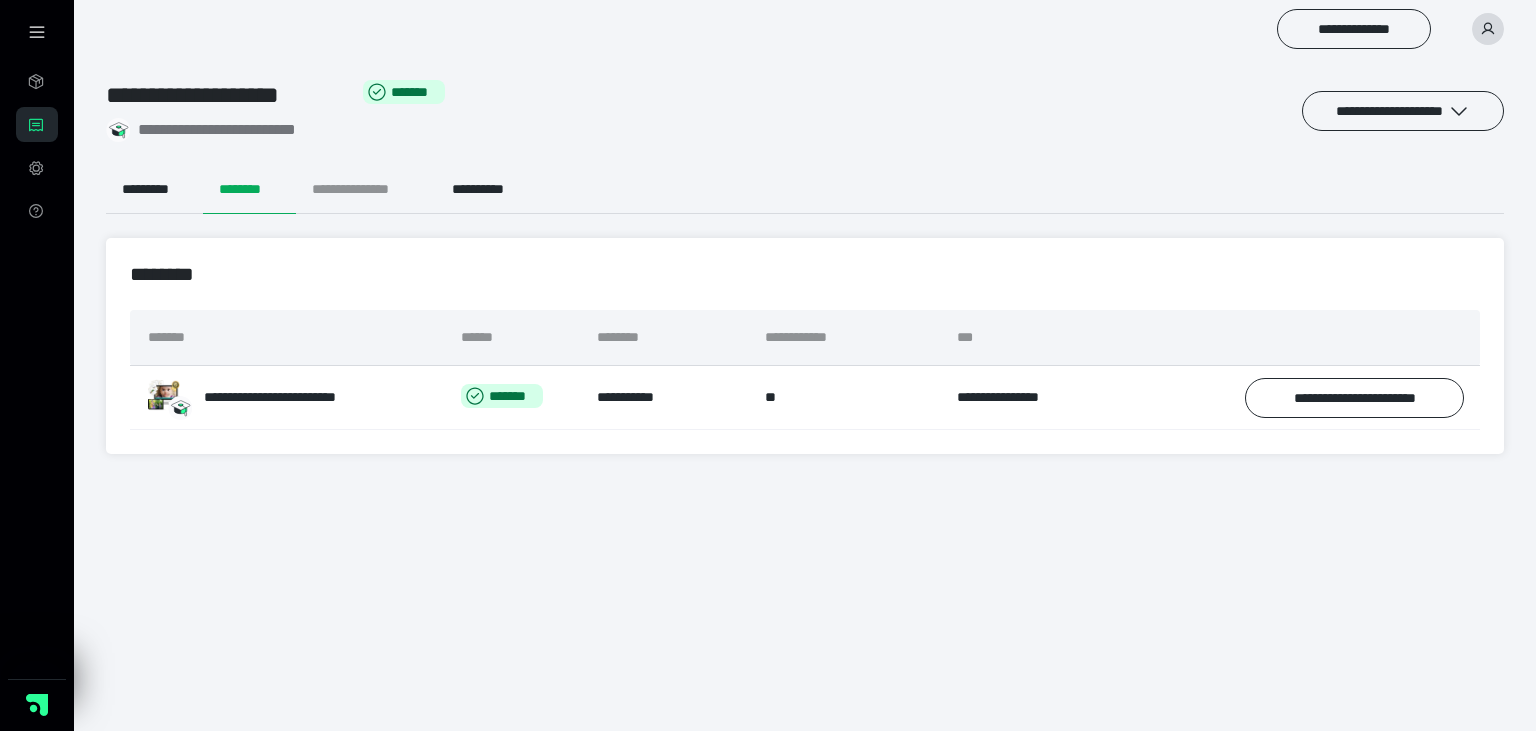 click on "**********" at bounding box center [366, 190] 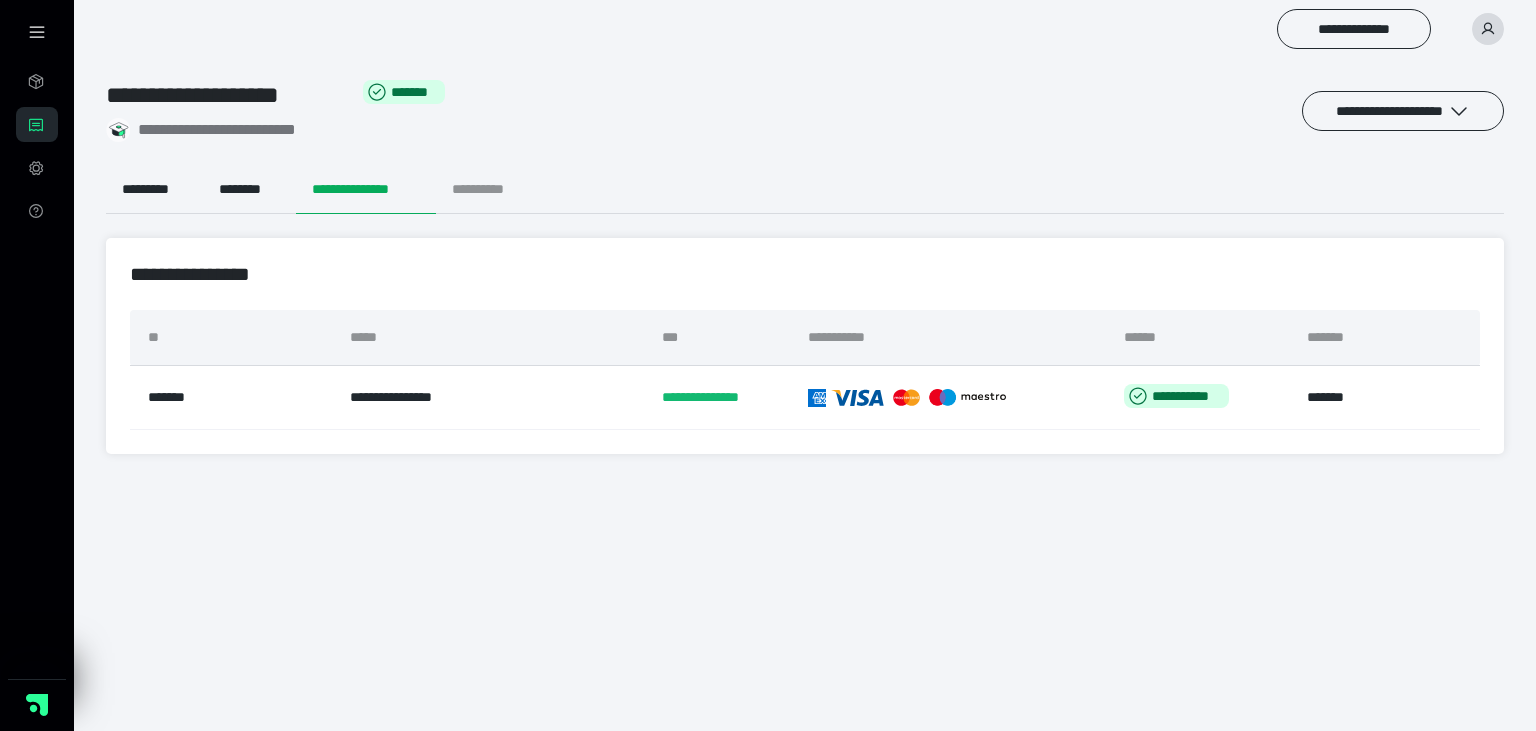 click on "**********" at bounding box center (494, 190) 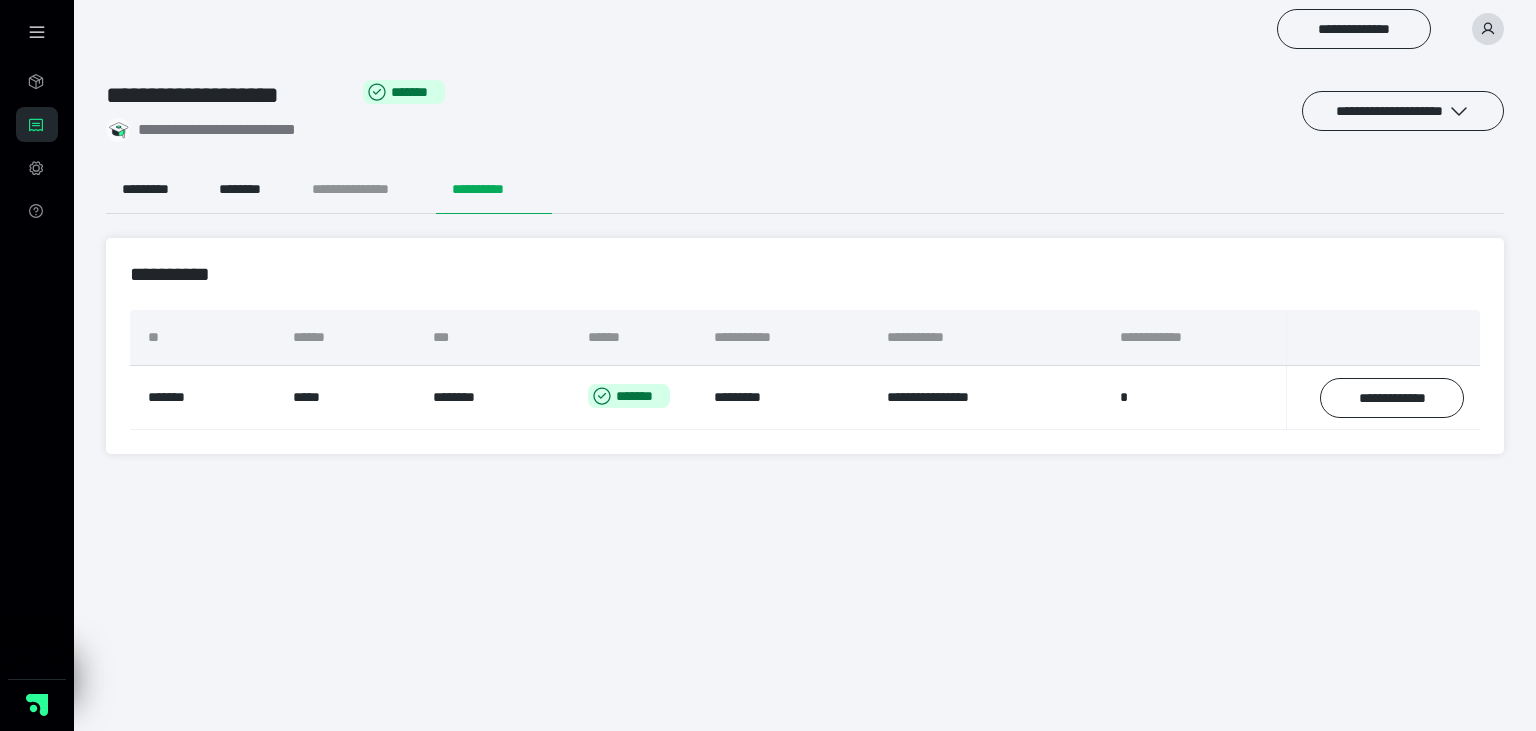 click on "**********" at bounding box center [366, 190] 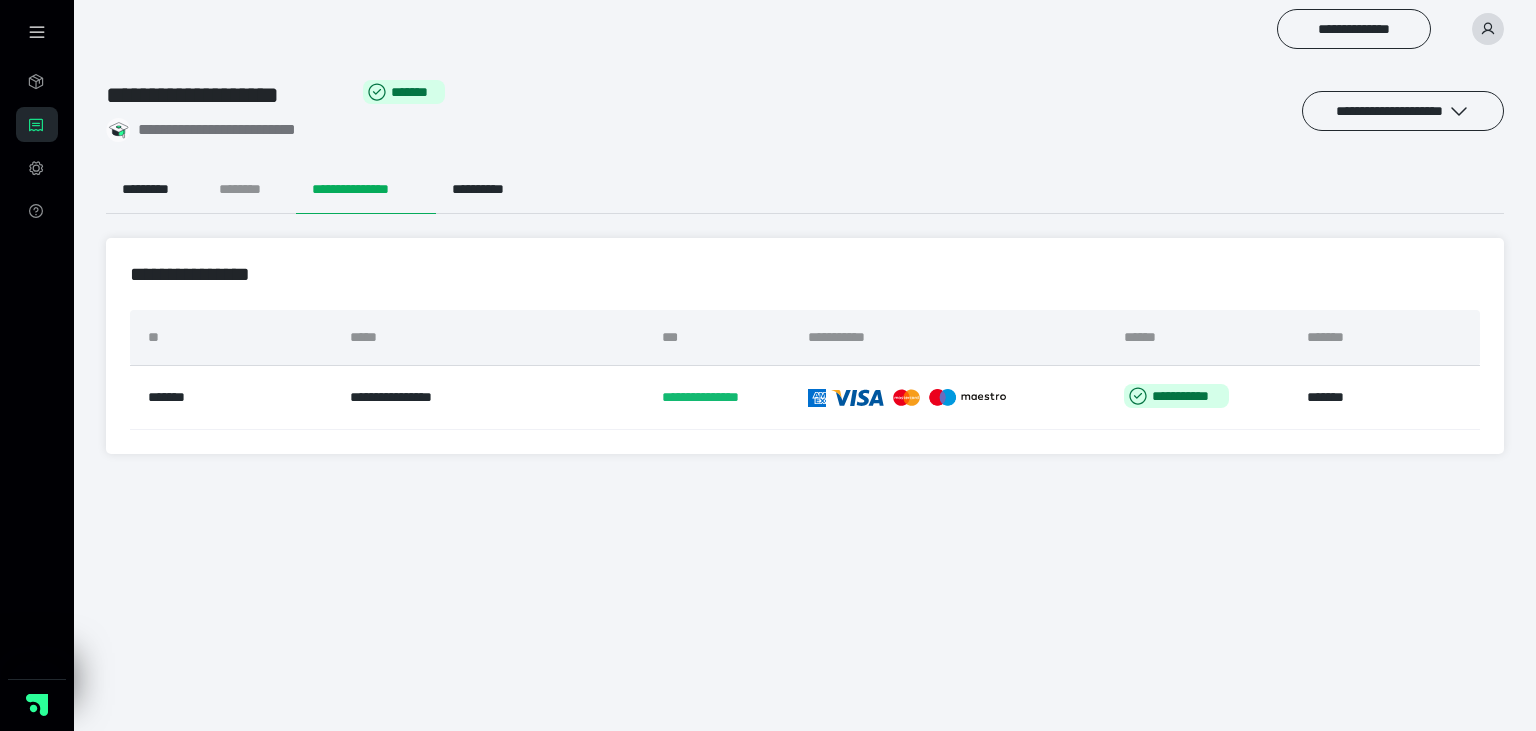 click on "********" at bounding box center (249, 190) 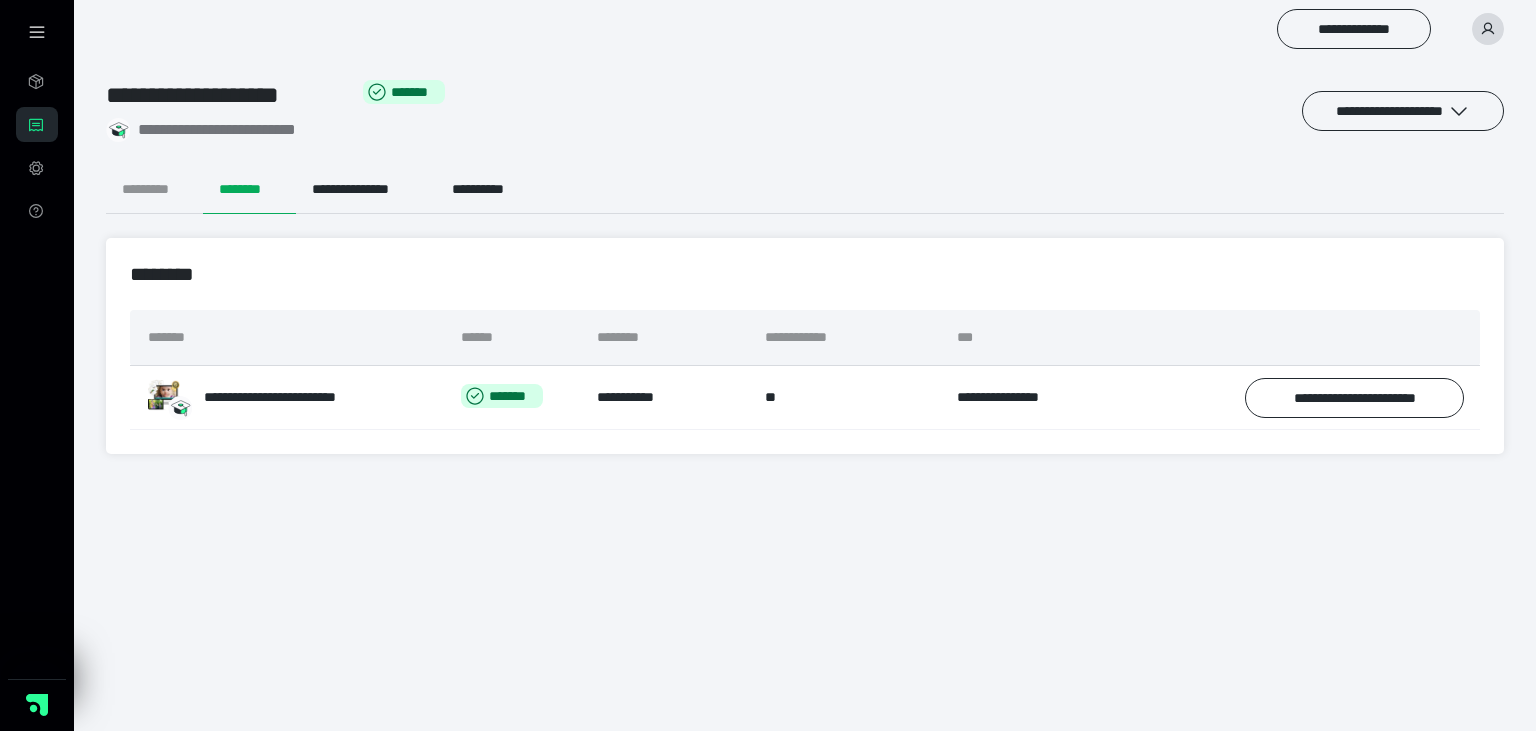 click on "*********" at bounding box center (154, 190) 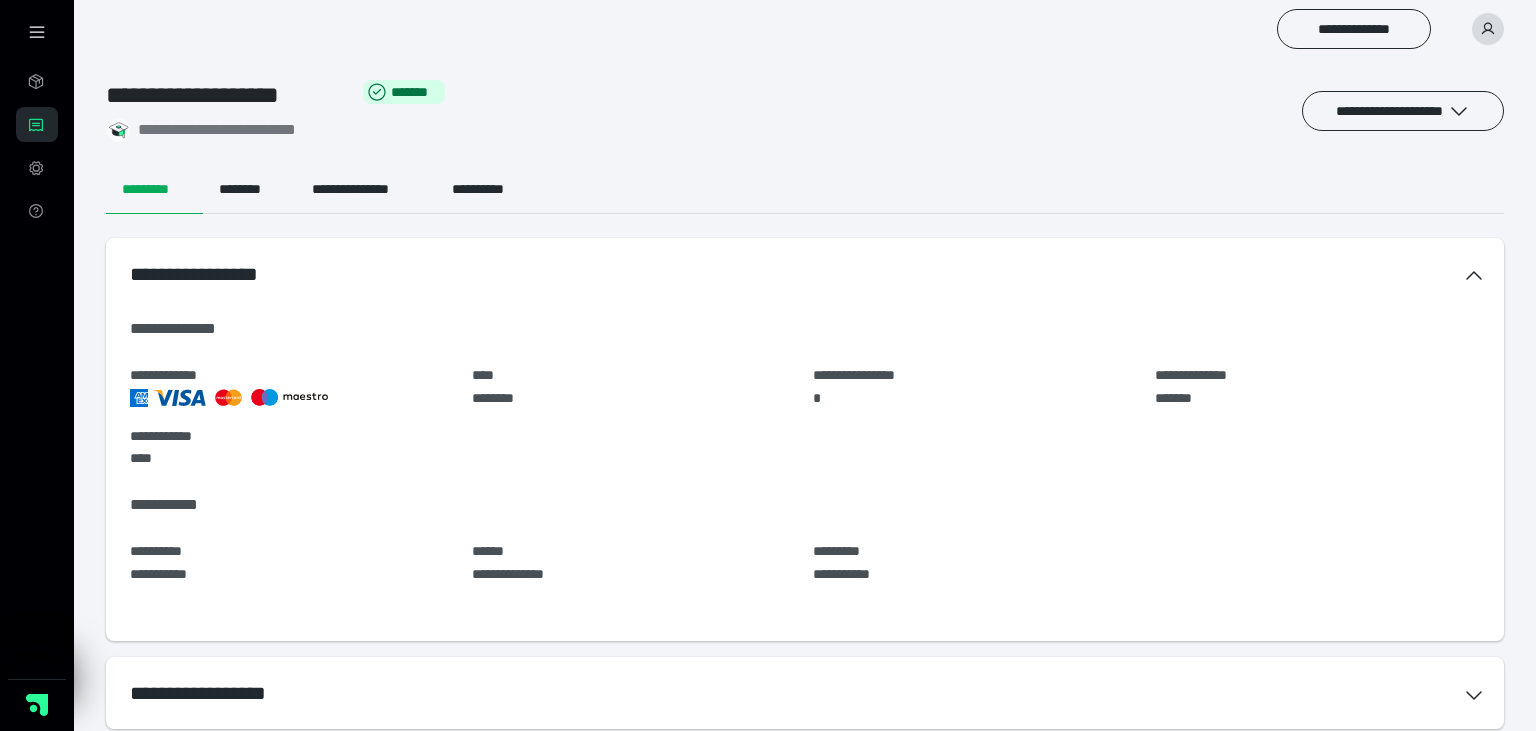 click on "**********" at bounding box center (226, 95) 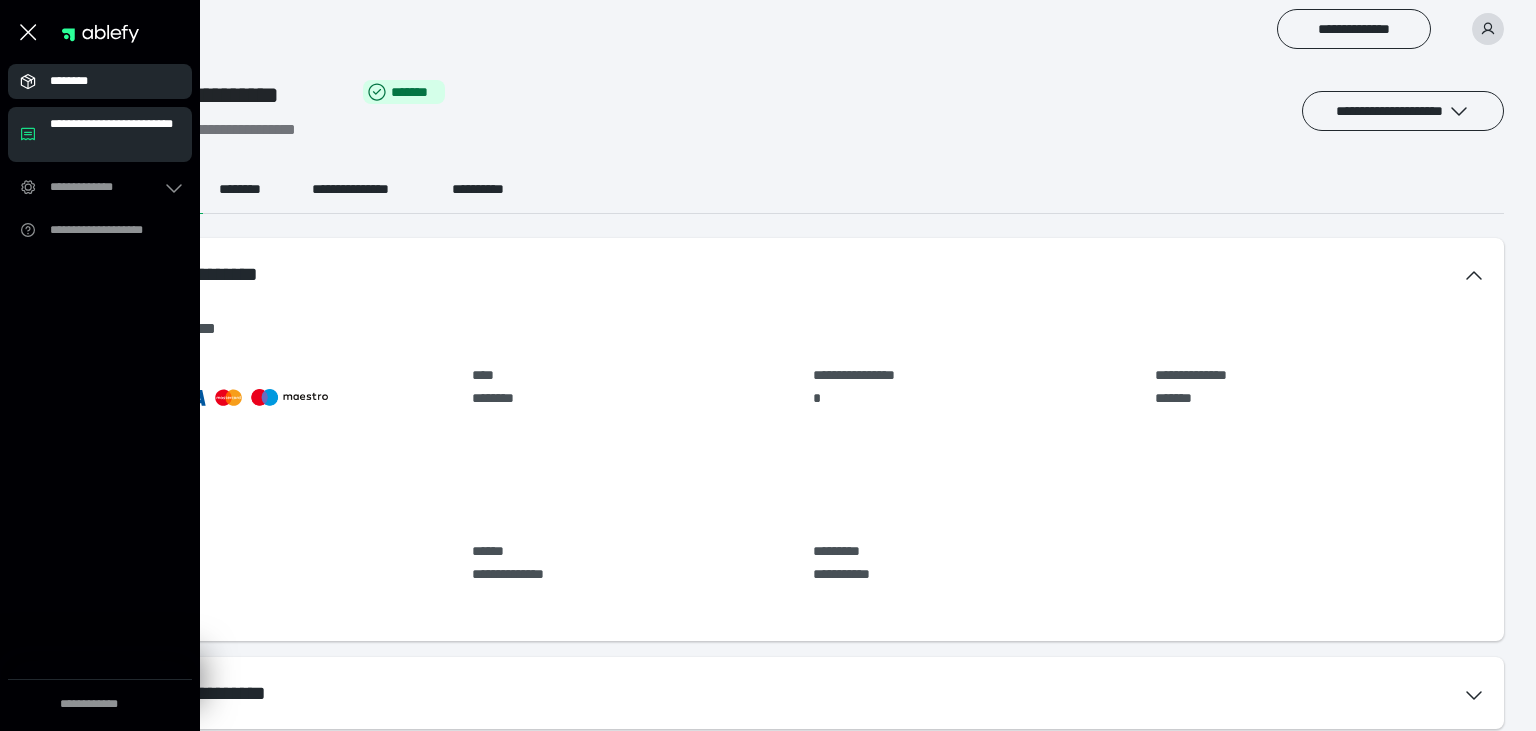 click on "********" at bounding box center [106, 81] 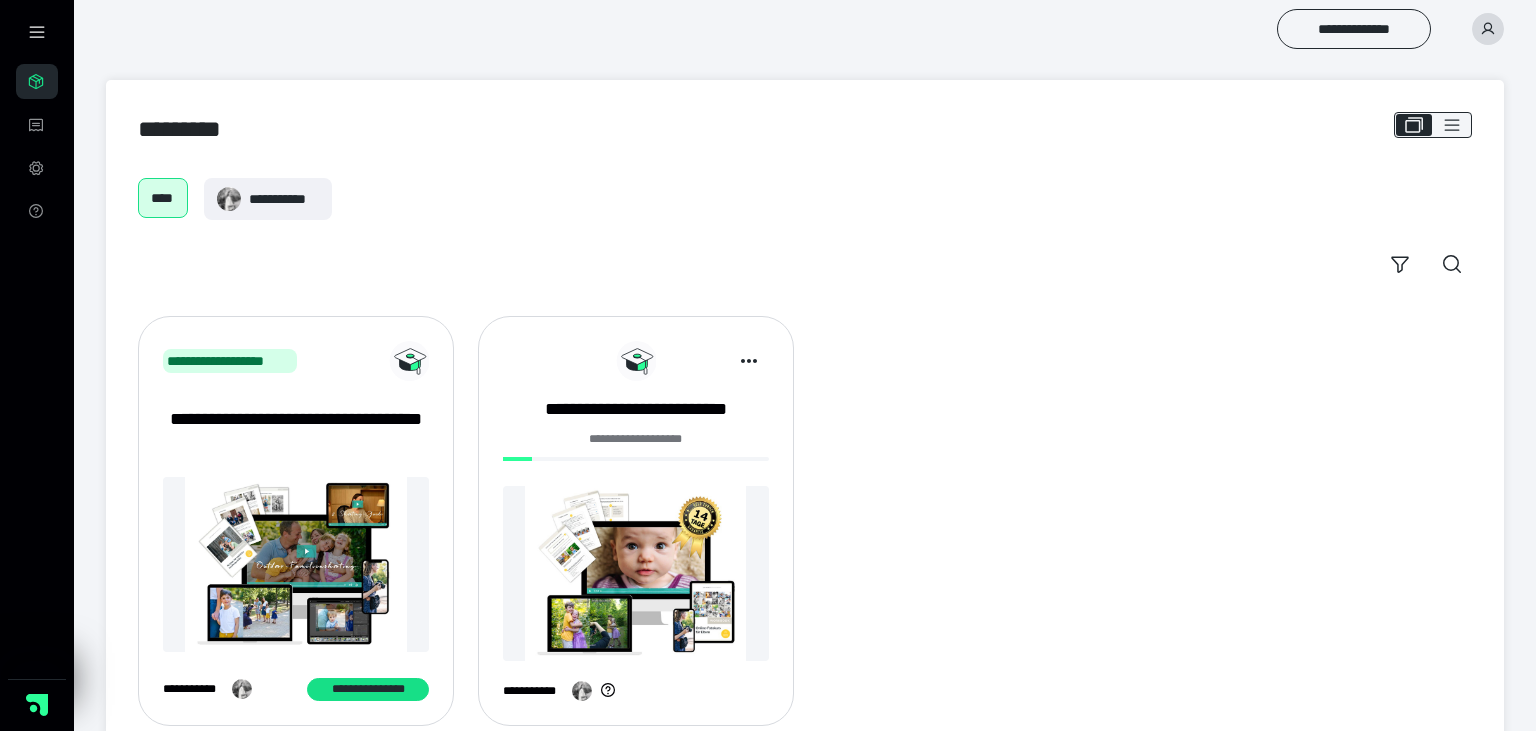 scroll, scrollTop: 49, scrollLeft: 0, axis: vertical 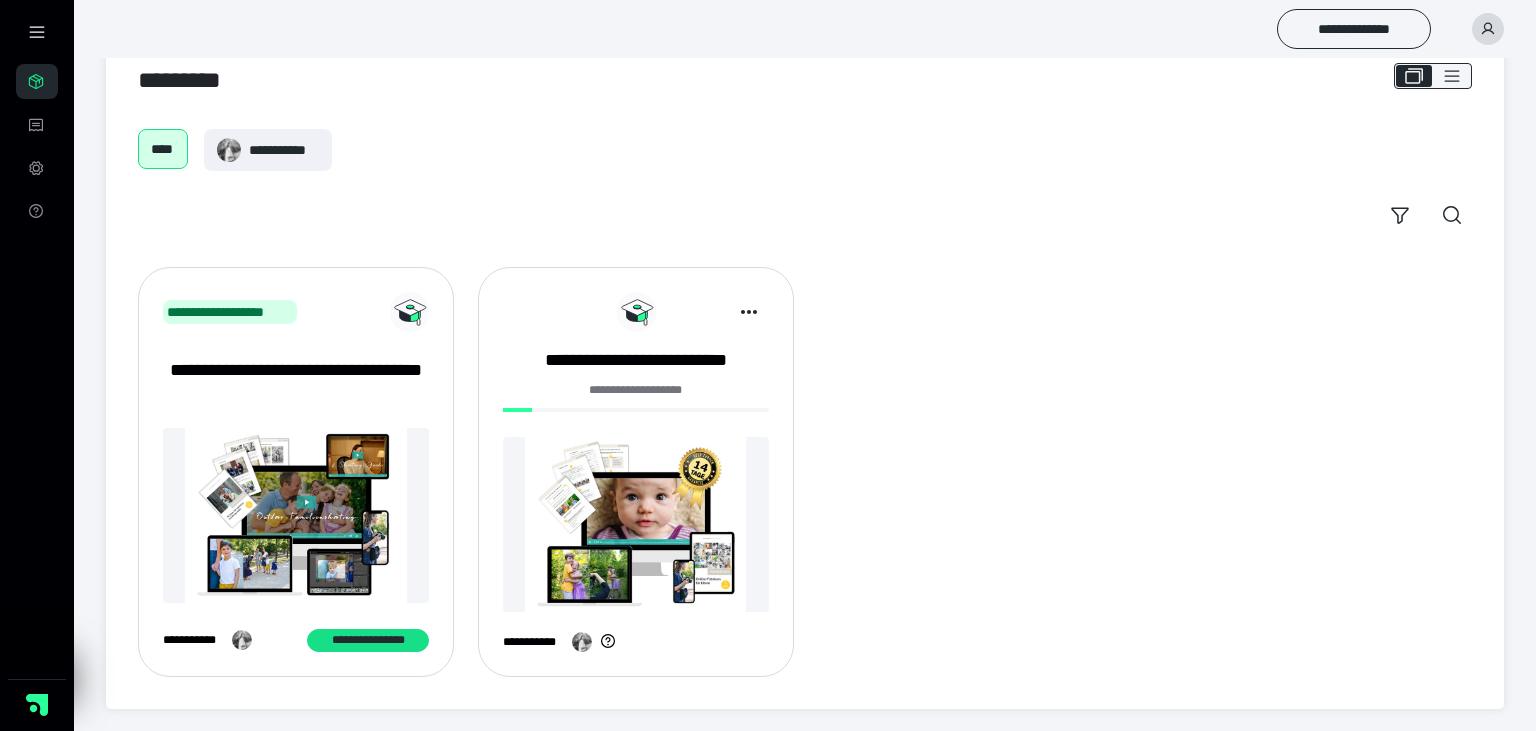 click at bounding box center (636, 524) 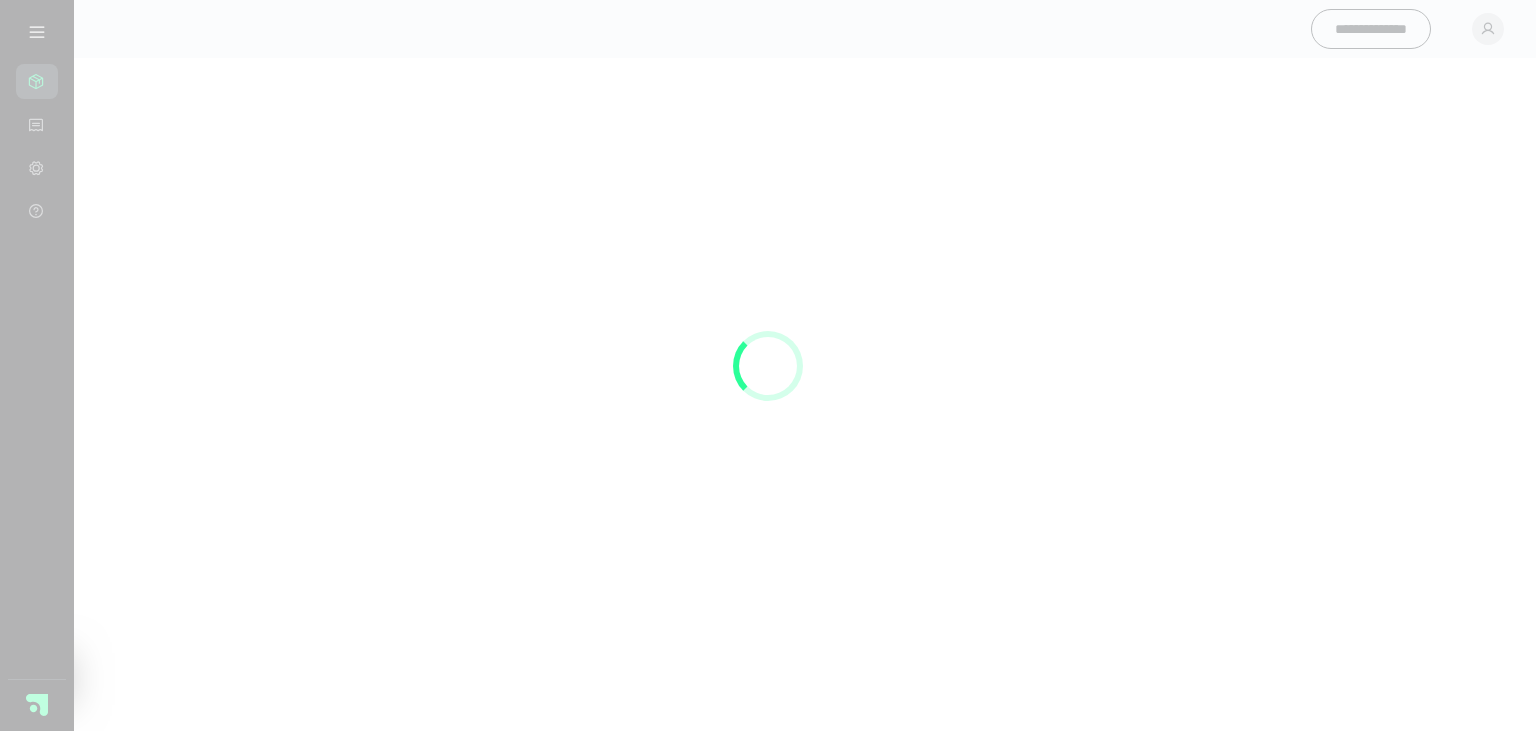 scroll, scrollTop: 0, scrollLeft: 0, axis: both 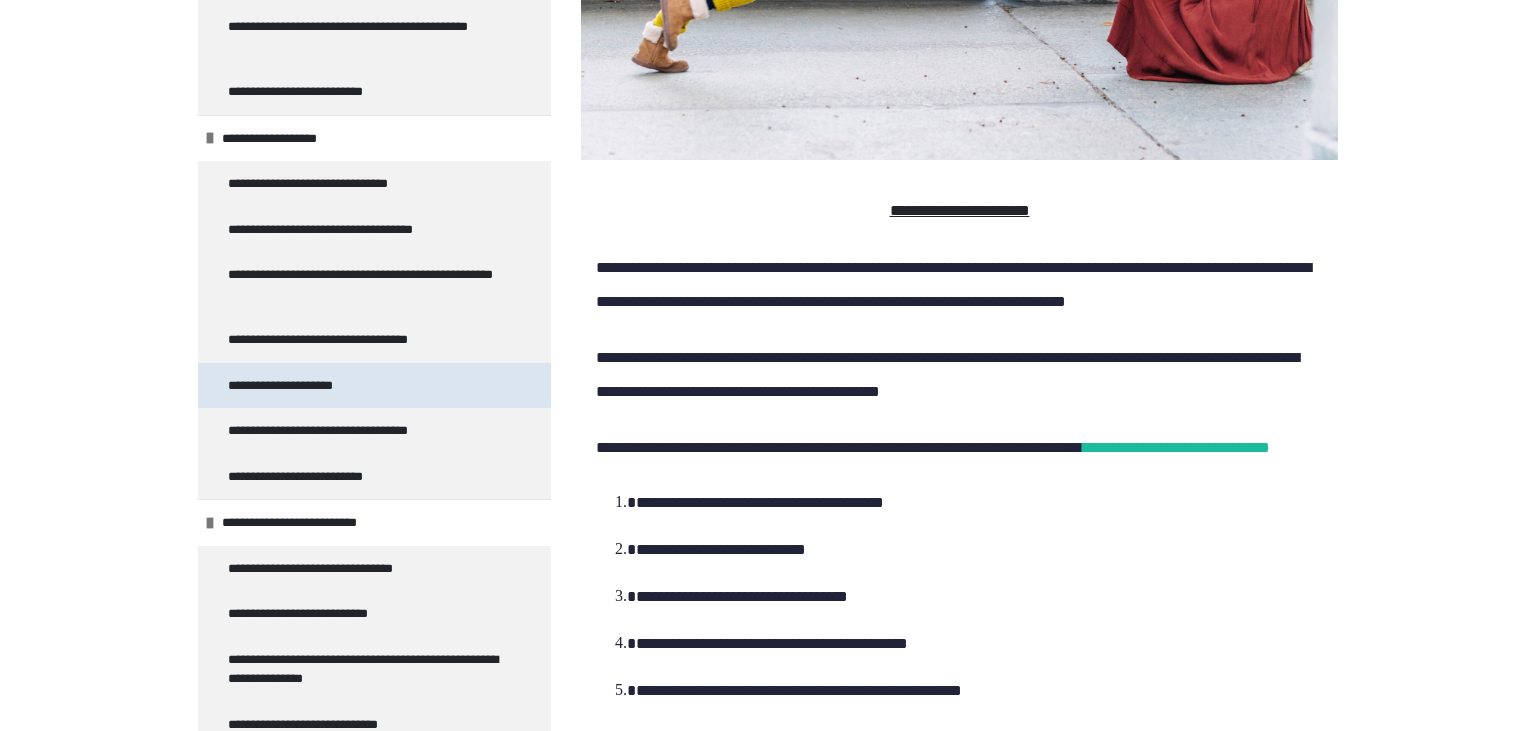 click on "**********" at bounding box center [311, 386] 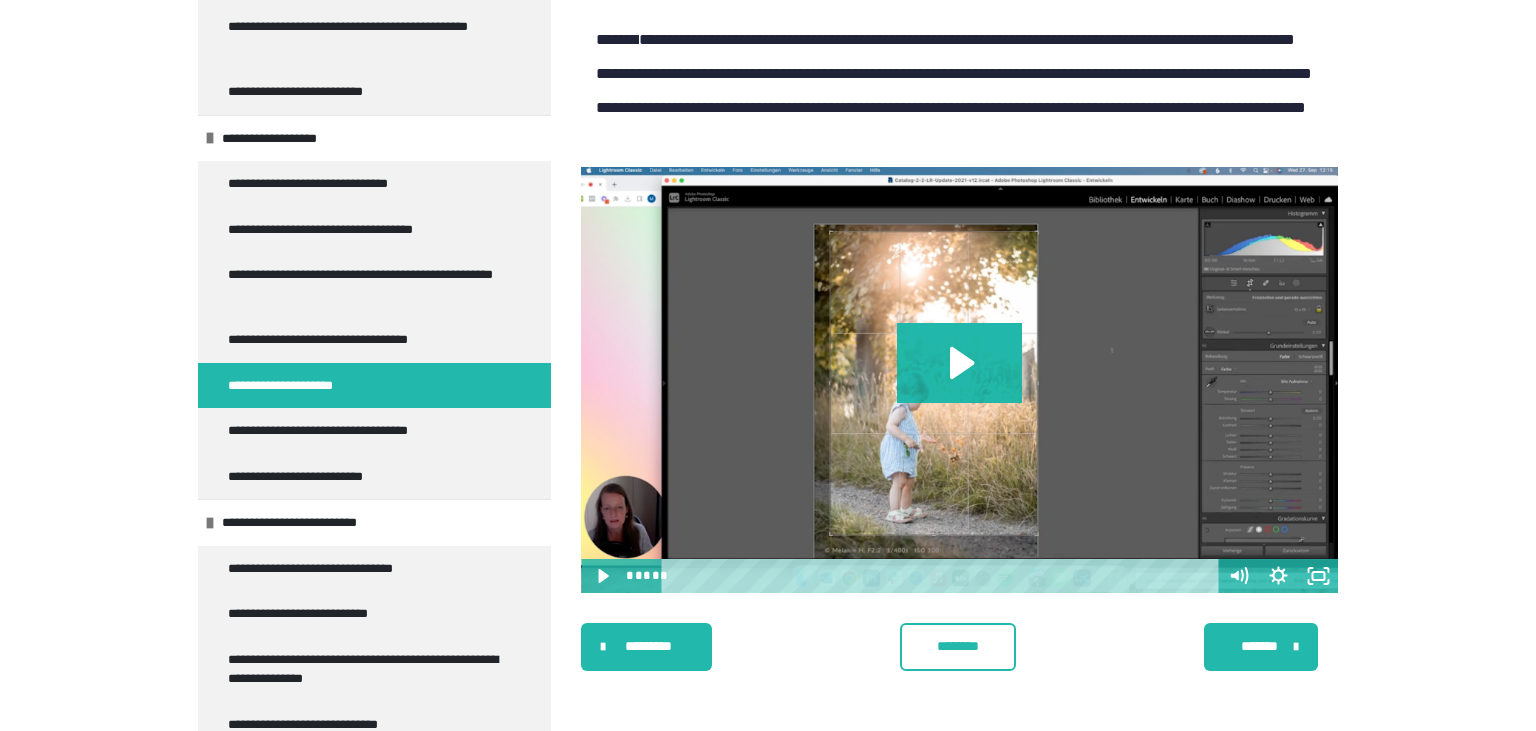 scroll, scrollTop: 465, scrollLeft: 0, axis: vertical 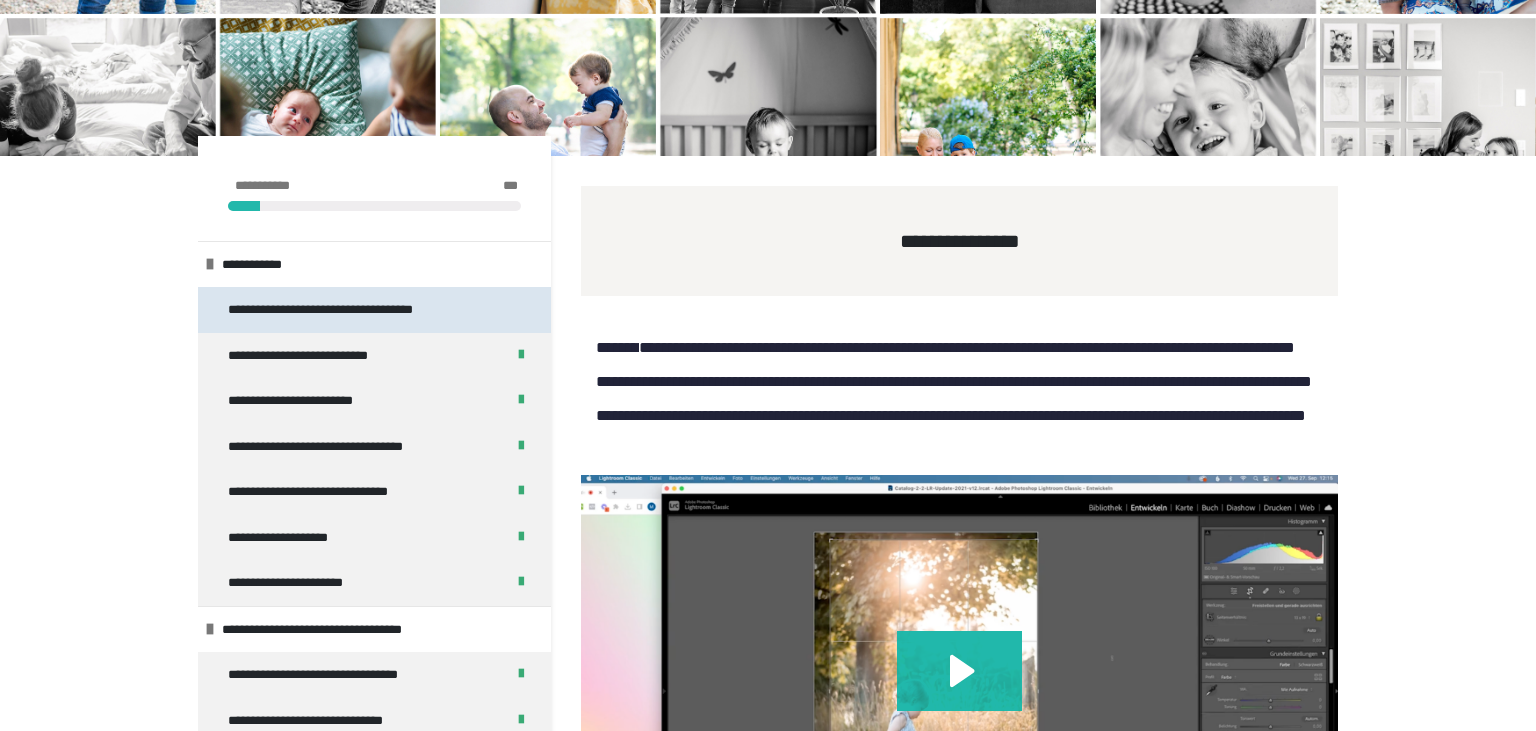 click on "**********" at bounding box center (345, 310) 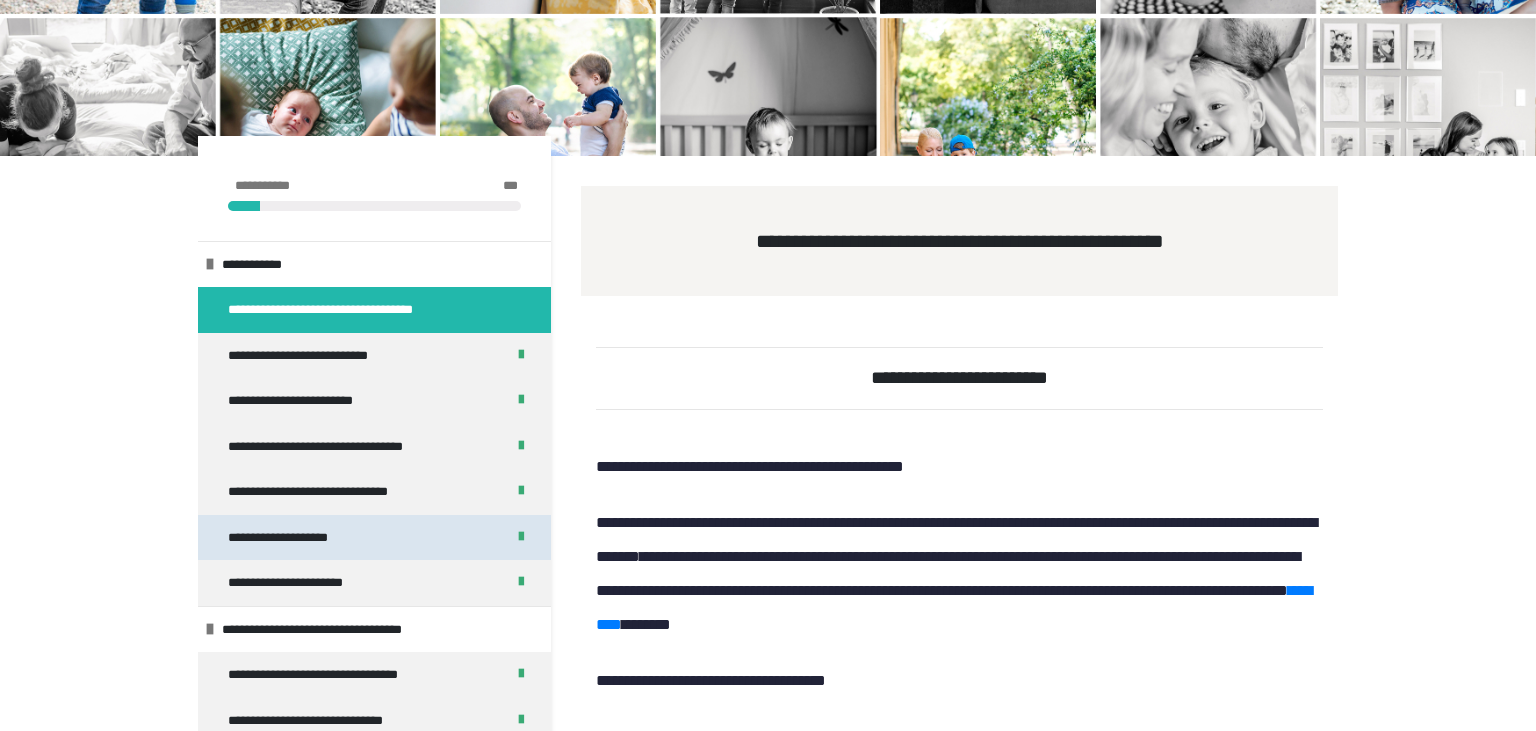 click on "**********" at bounding box center [307, 538] 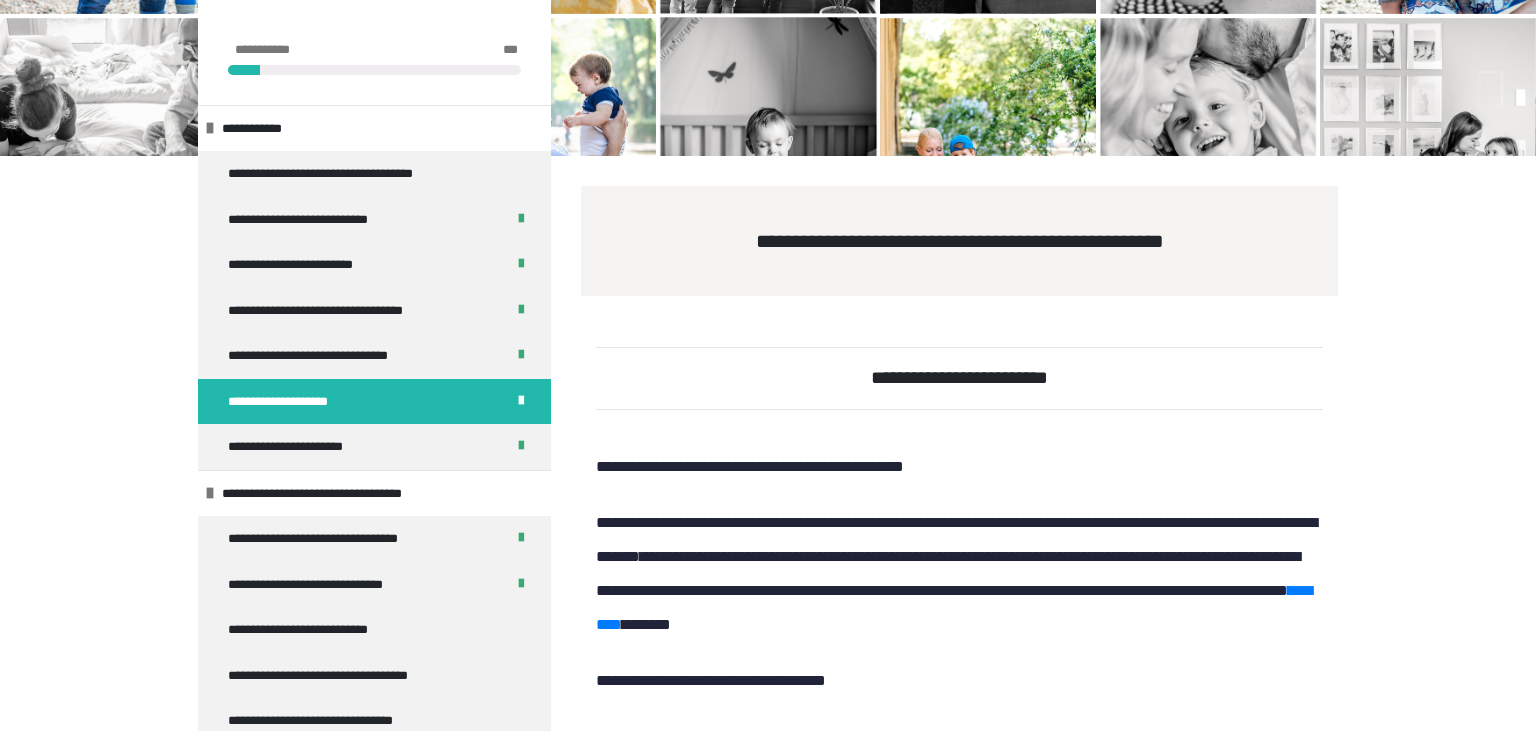 scroll, scrollTop: 312, scrollLeft: 0, axis: vertical 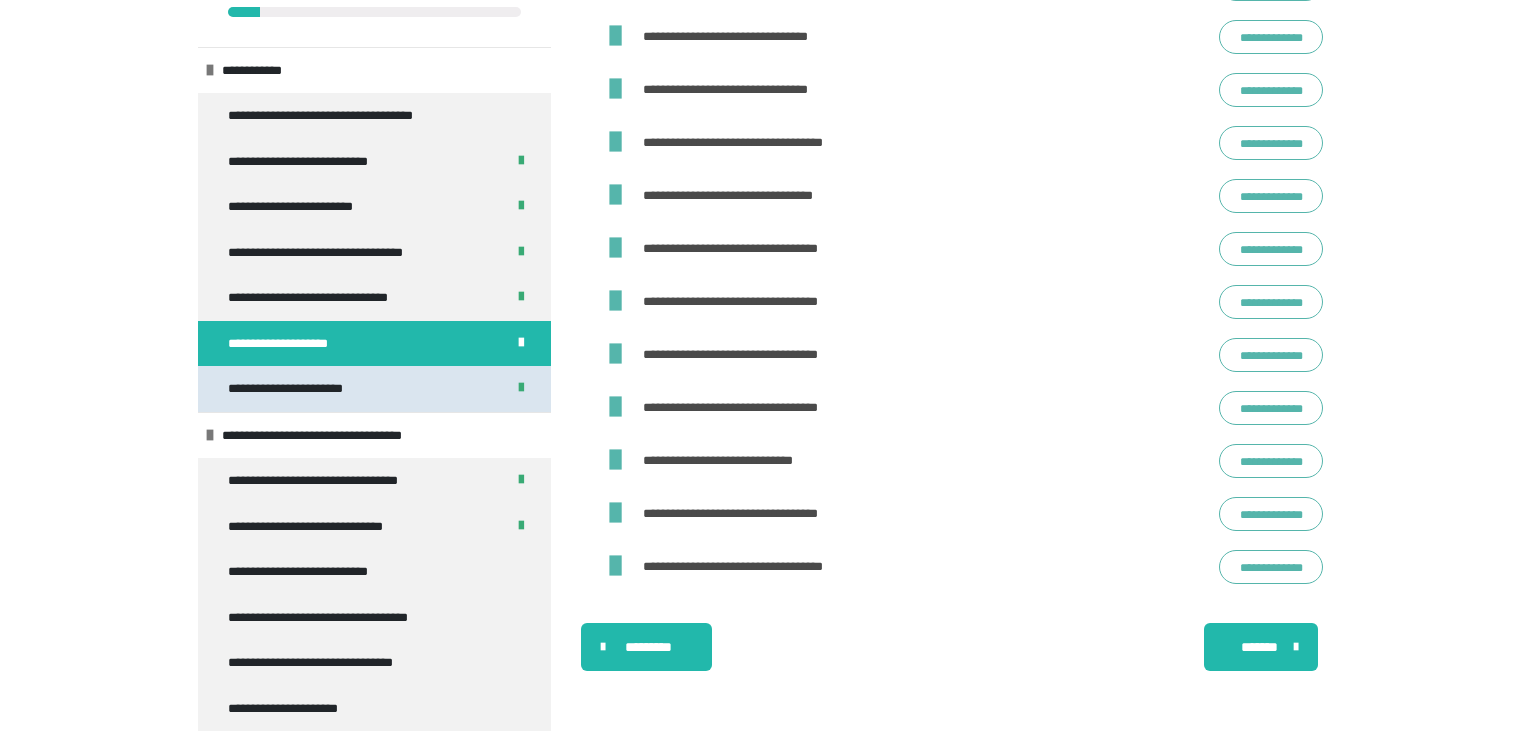 click on "**********" at bounding box center [304, 389] 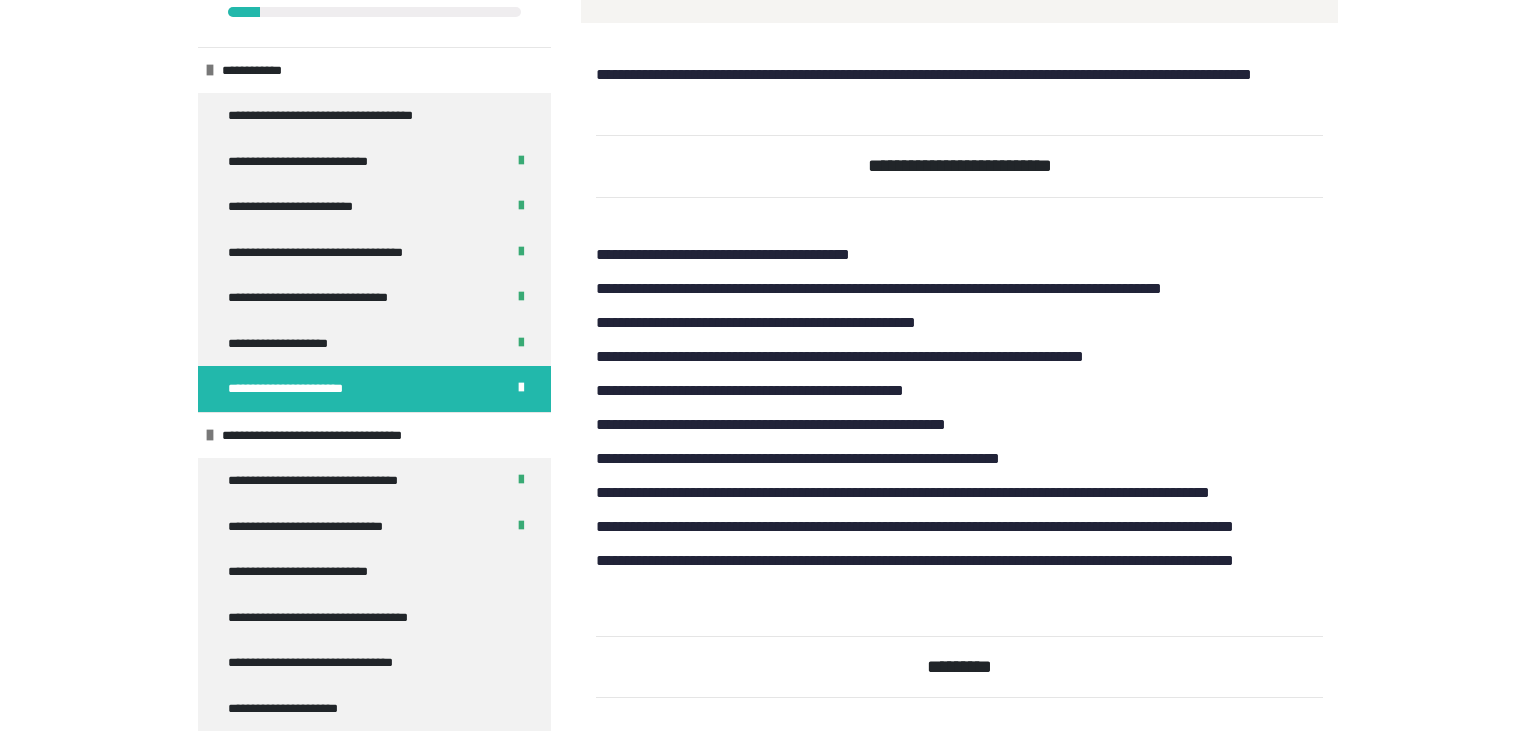 scroll, scrollTop: 399, scrollLeft: 0, axis: vertical 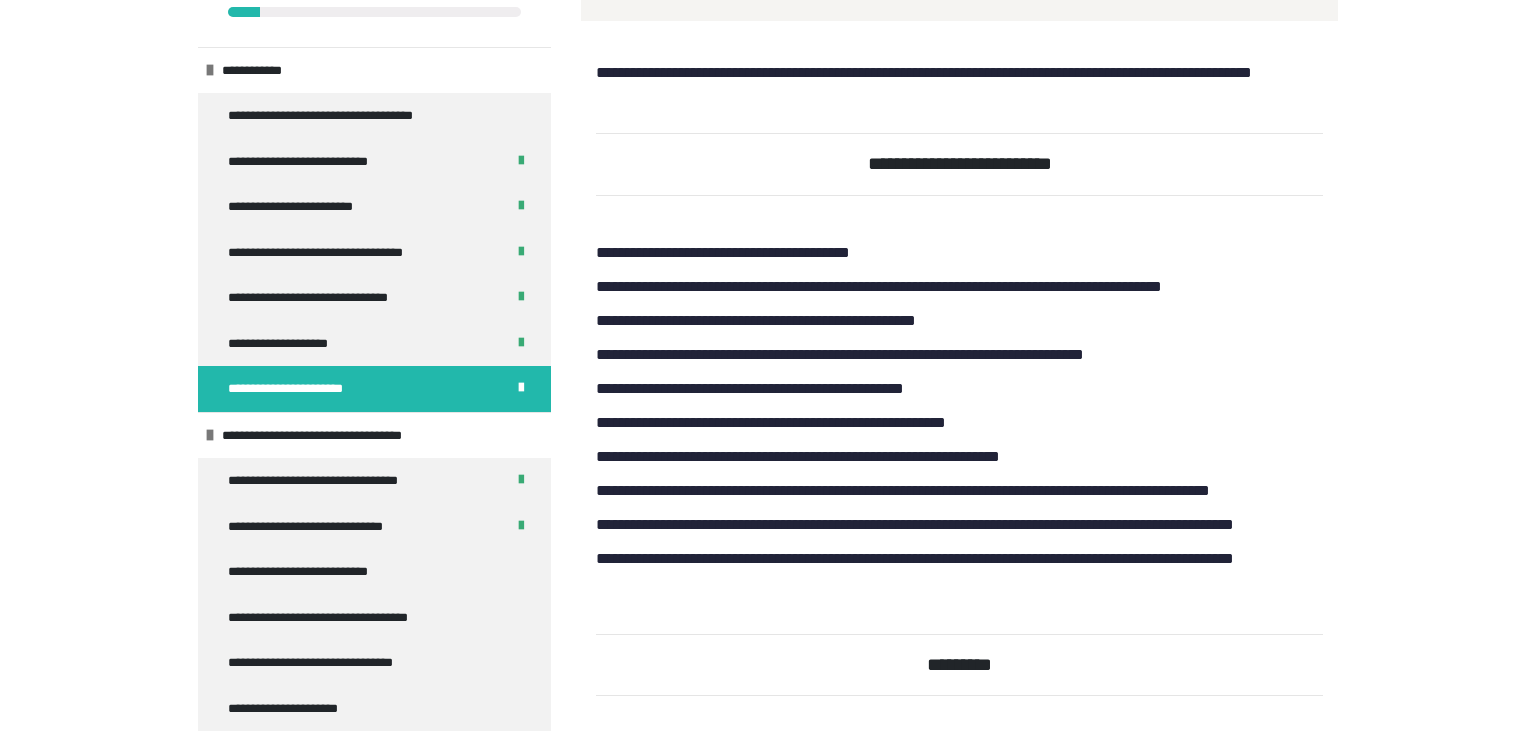 click on "**********" at bounding box center [723, 252] 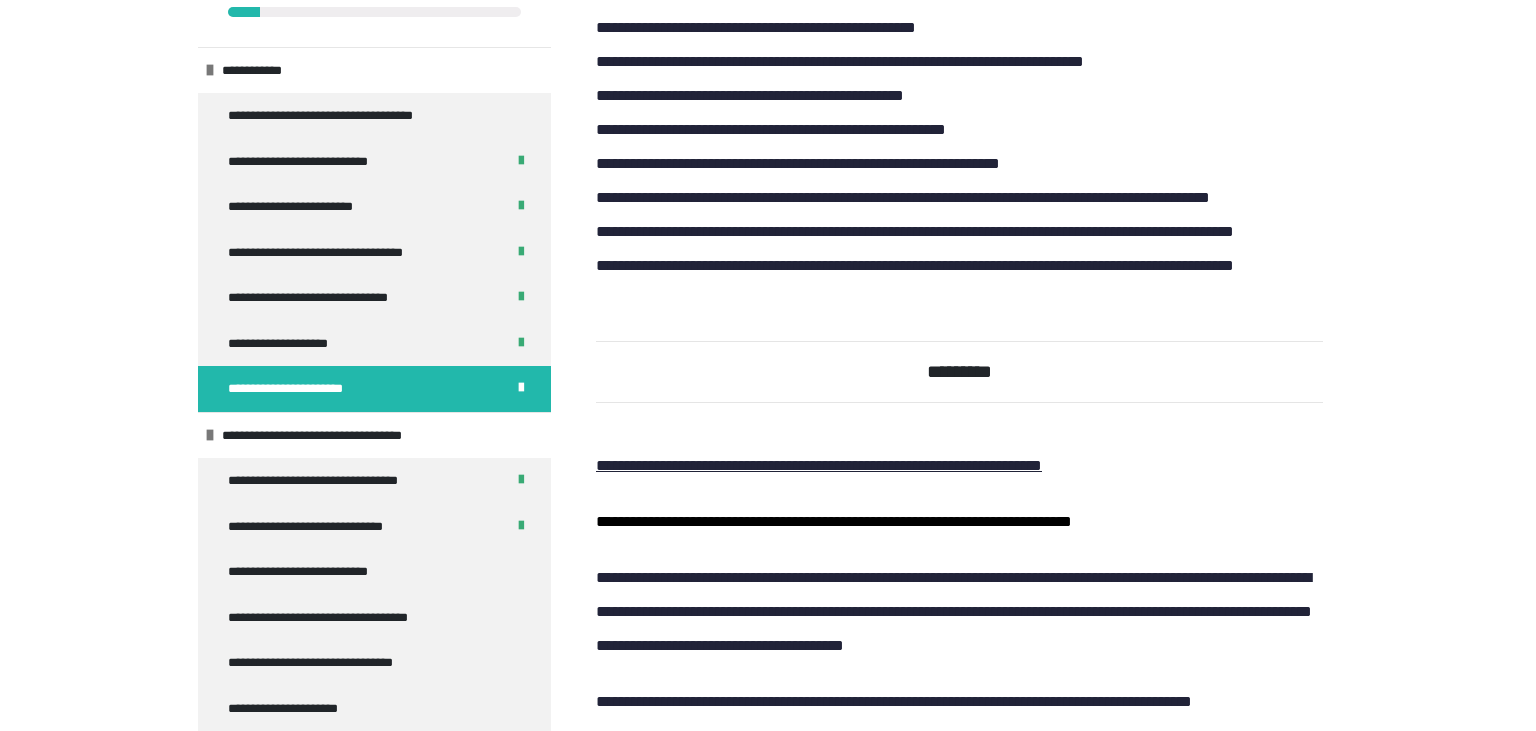 scroll, scrollTop: 694, scrollLeft: 0, axis: vertical 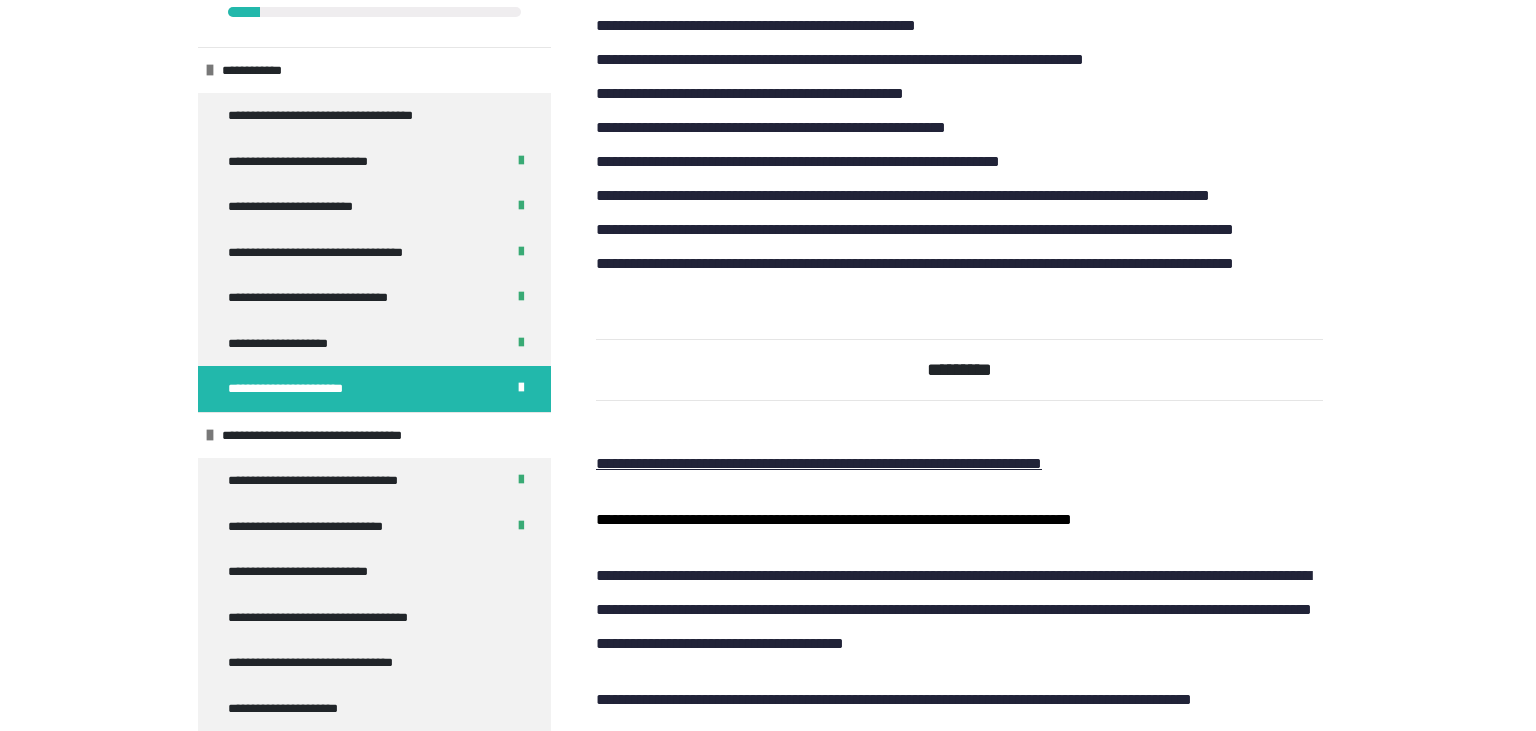 click on "**********" at bounding box center [959, 111] 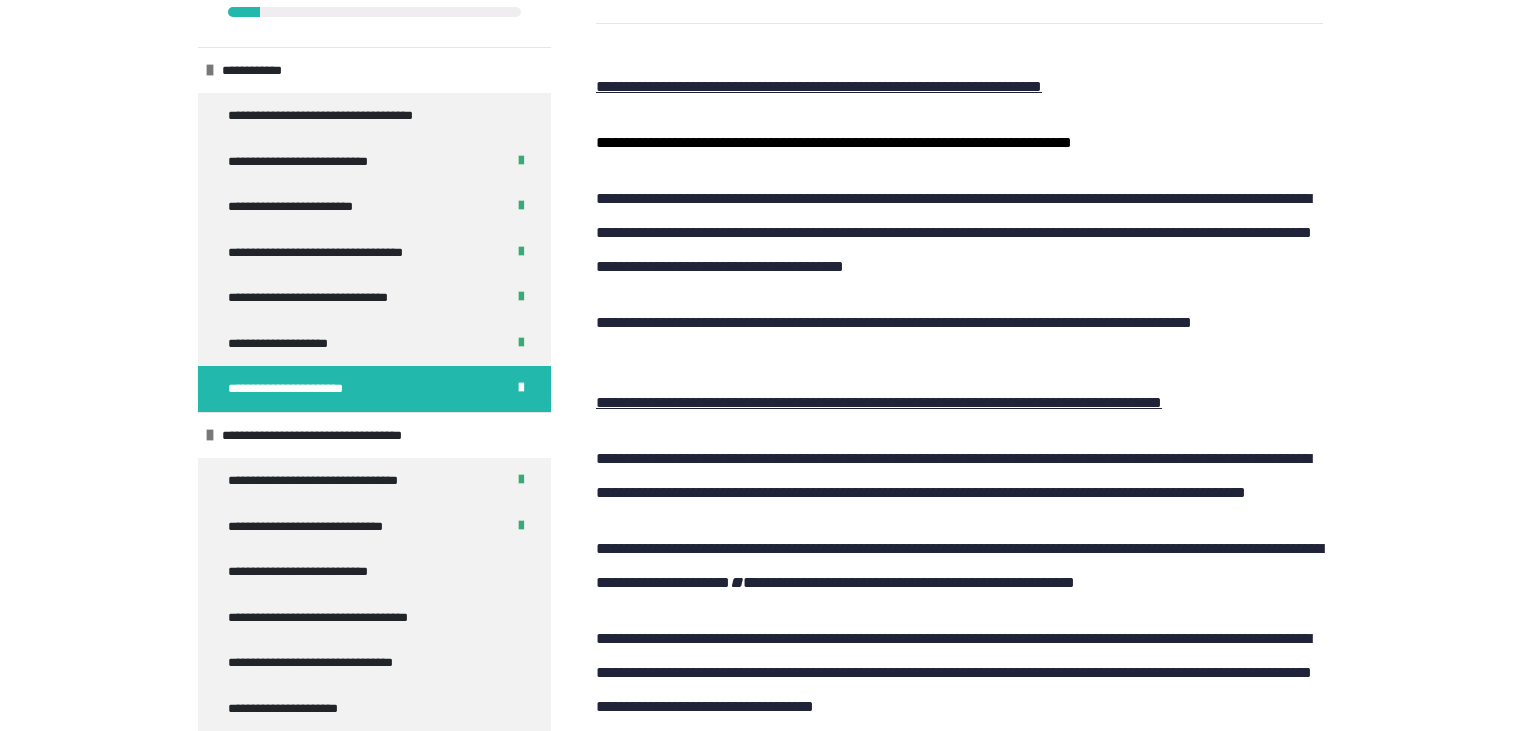 scroll, scrollTop: 1072, scrollLeft: 0, axis: vertical 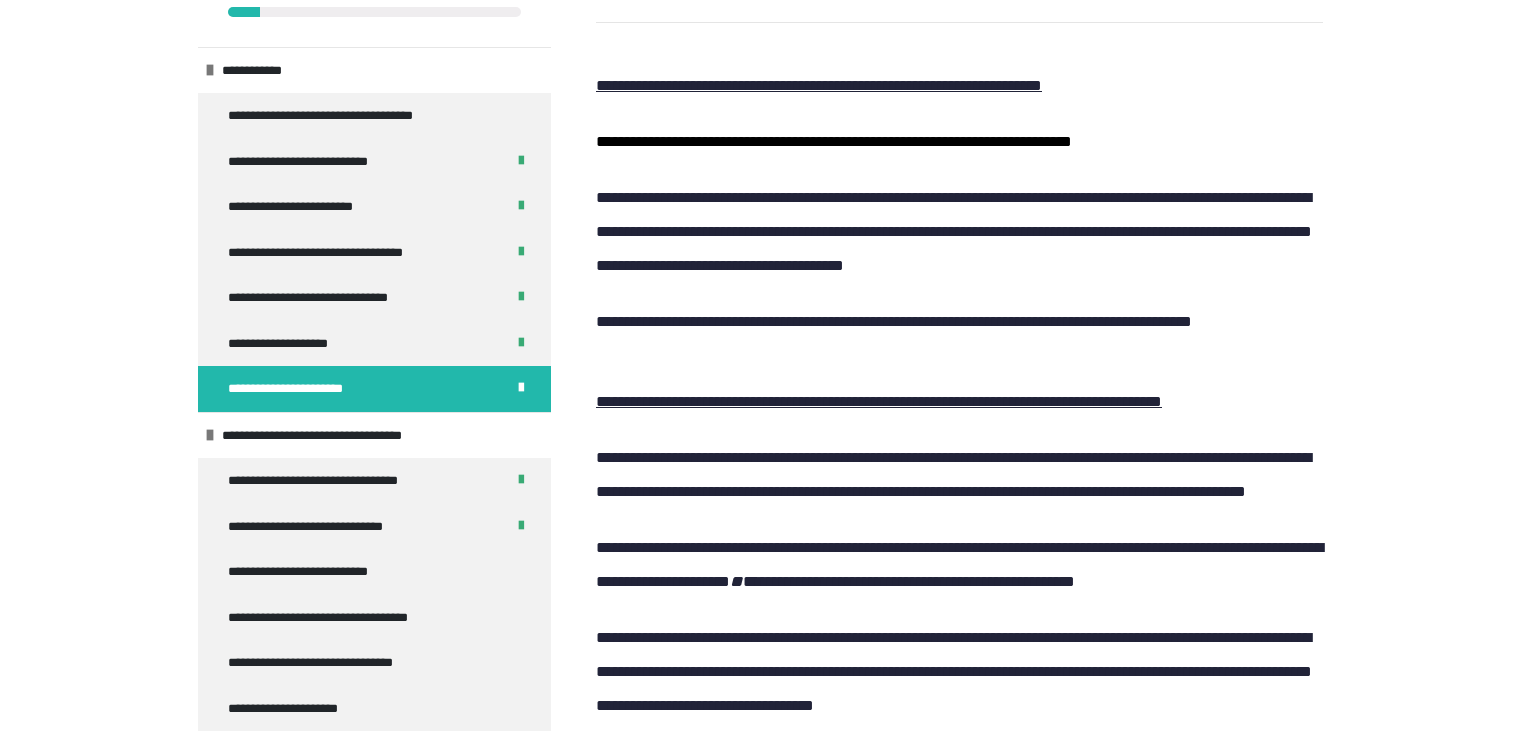 click on "**********" at bounding box center (819, 85) 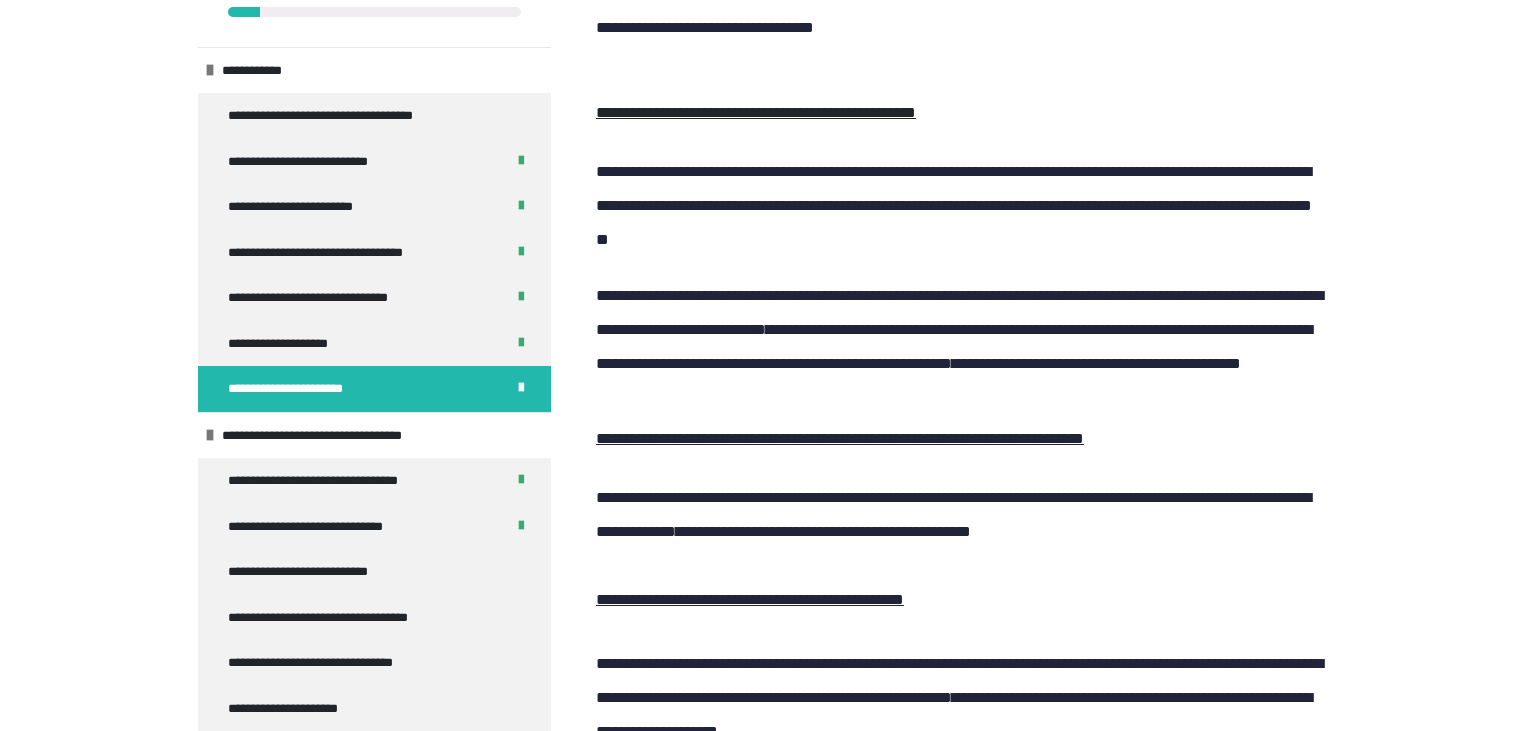 scroll, scrollTop: 1805, scrollLeft: 0, axis: vertical 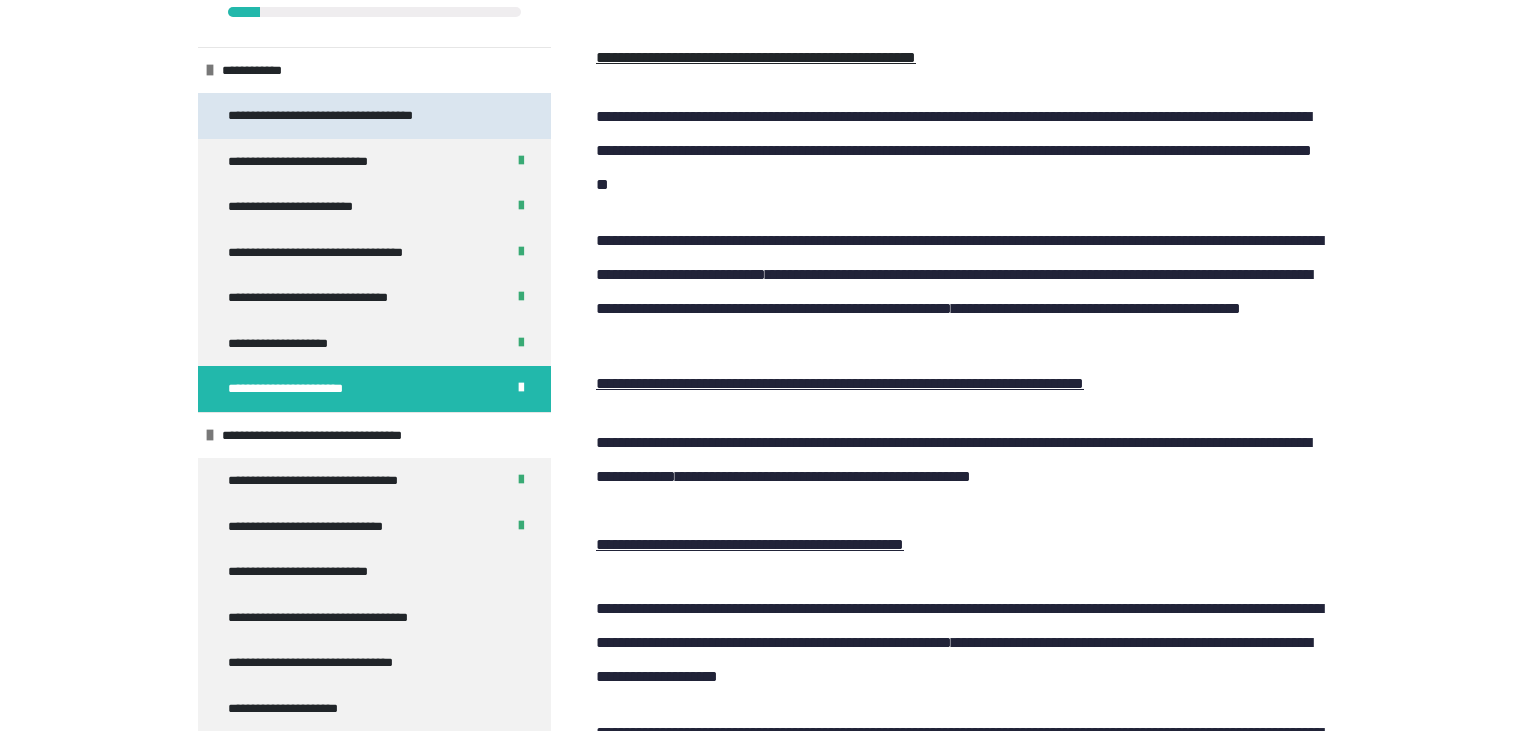 click on "**********" at bounding box center [345, 116] 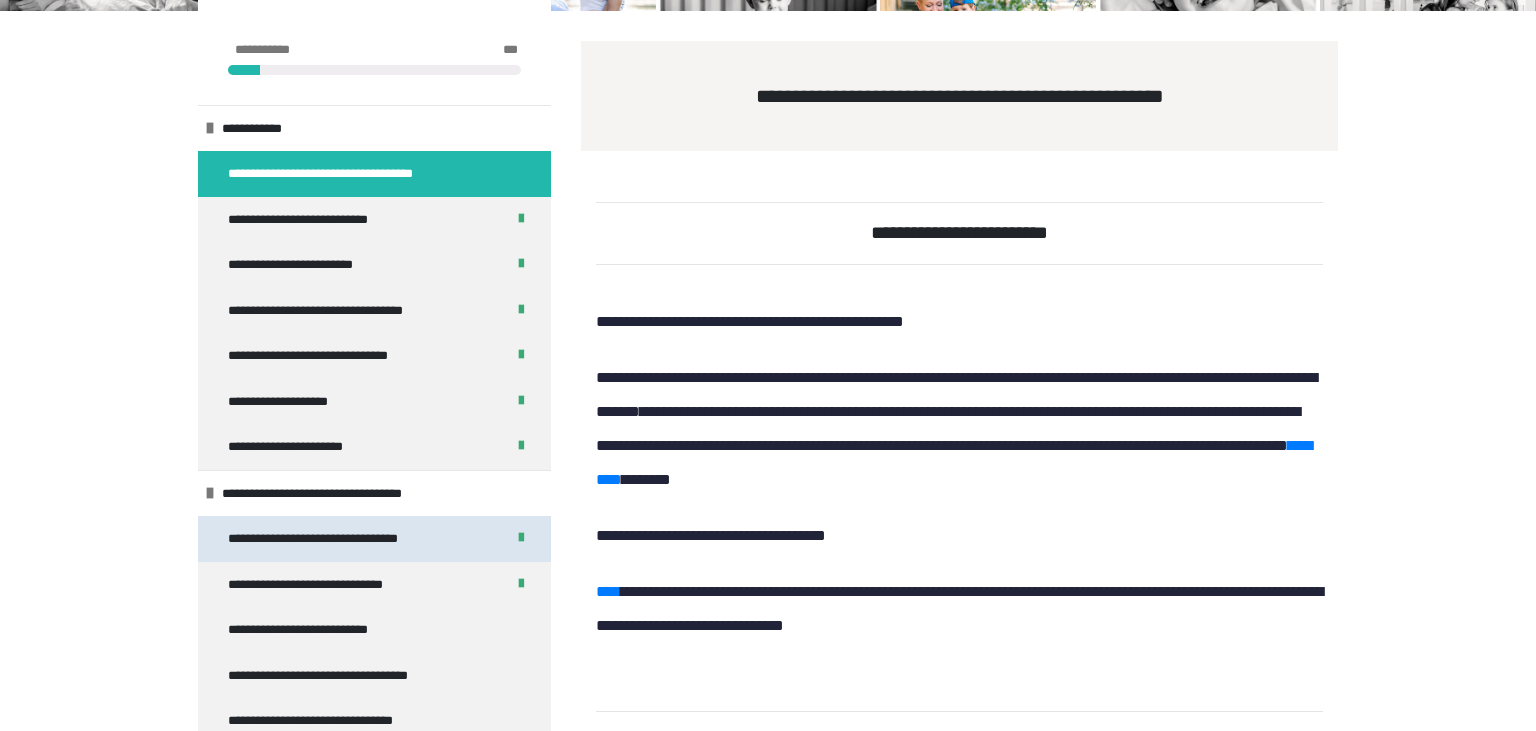 scroll, scrollTop: 26, scrollLeft: 0, axis: vertical 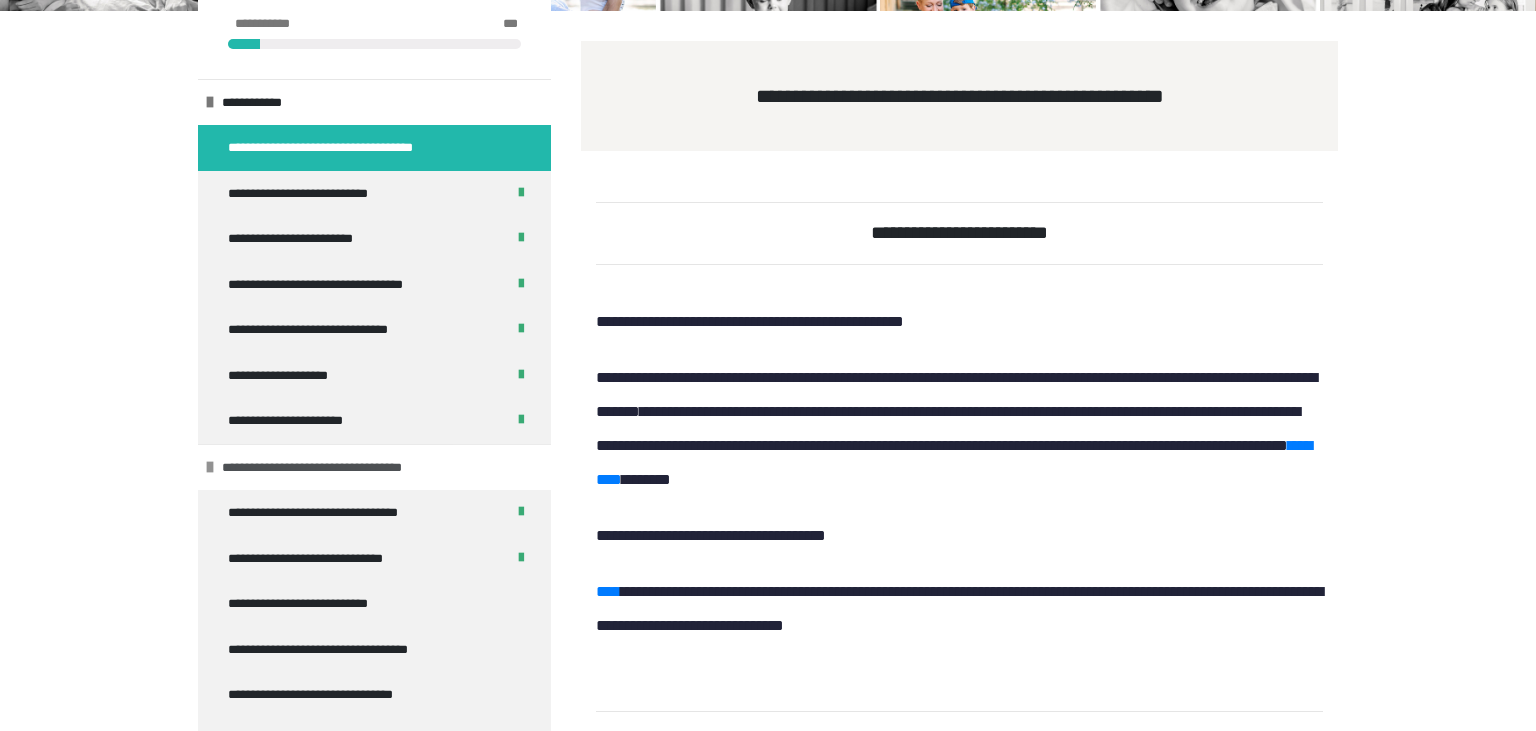 click on "**********" at bounding box center (347, 468) 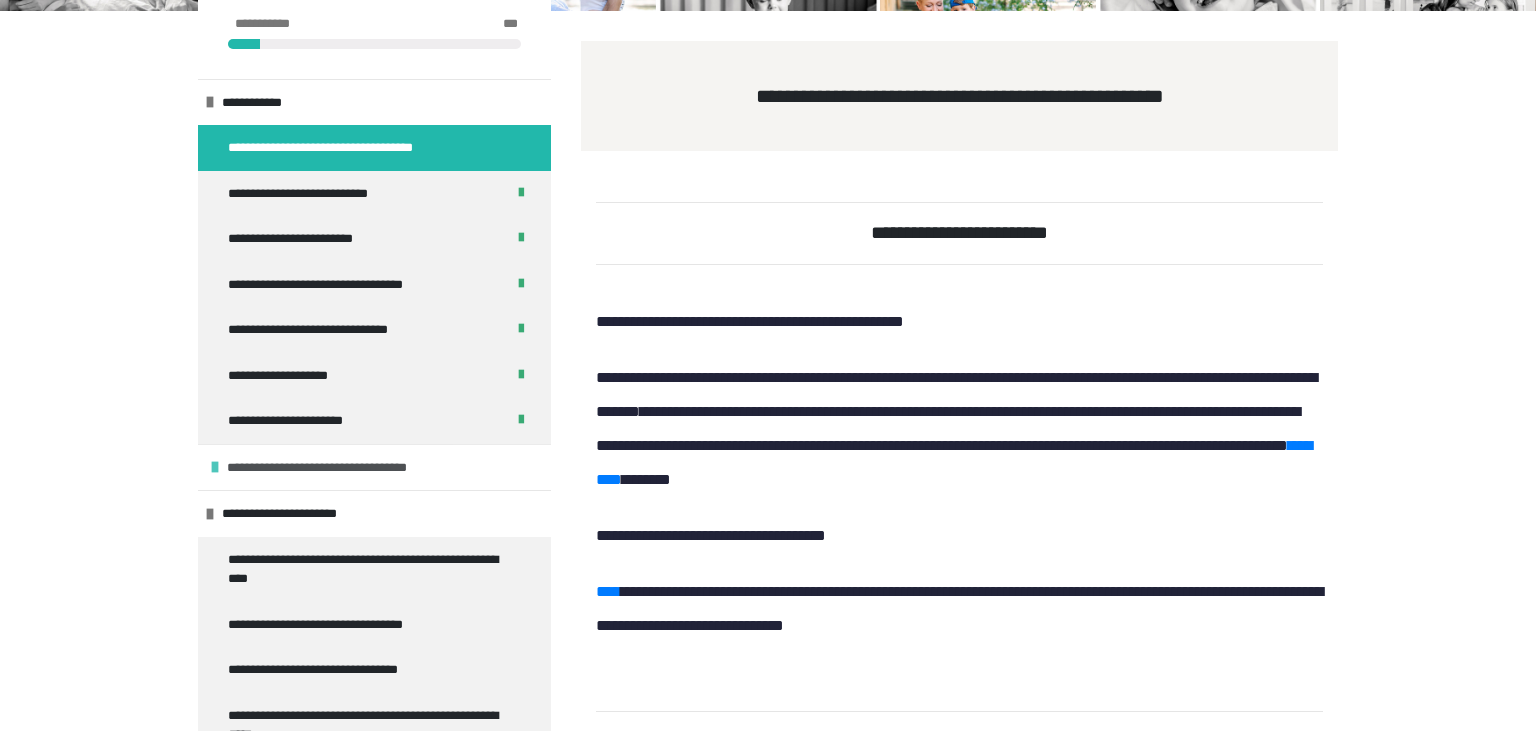 click on "**********" at bounding box center (352, 468) 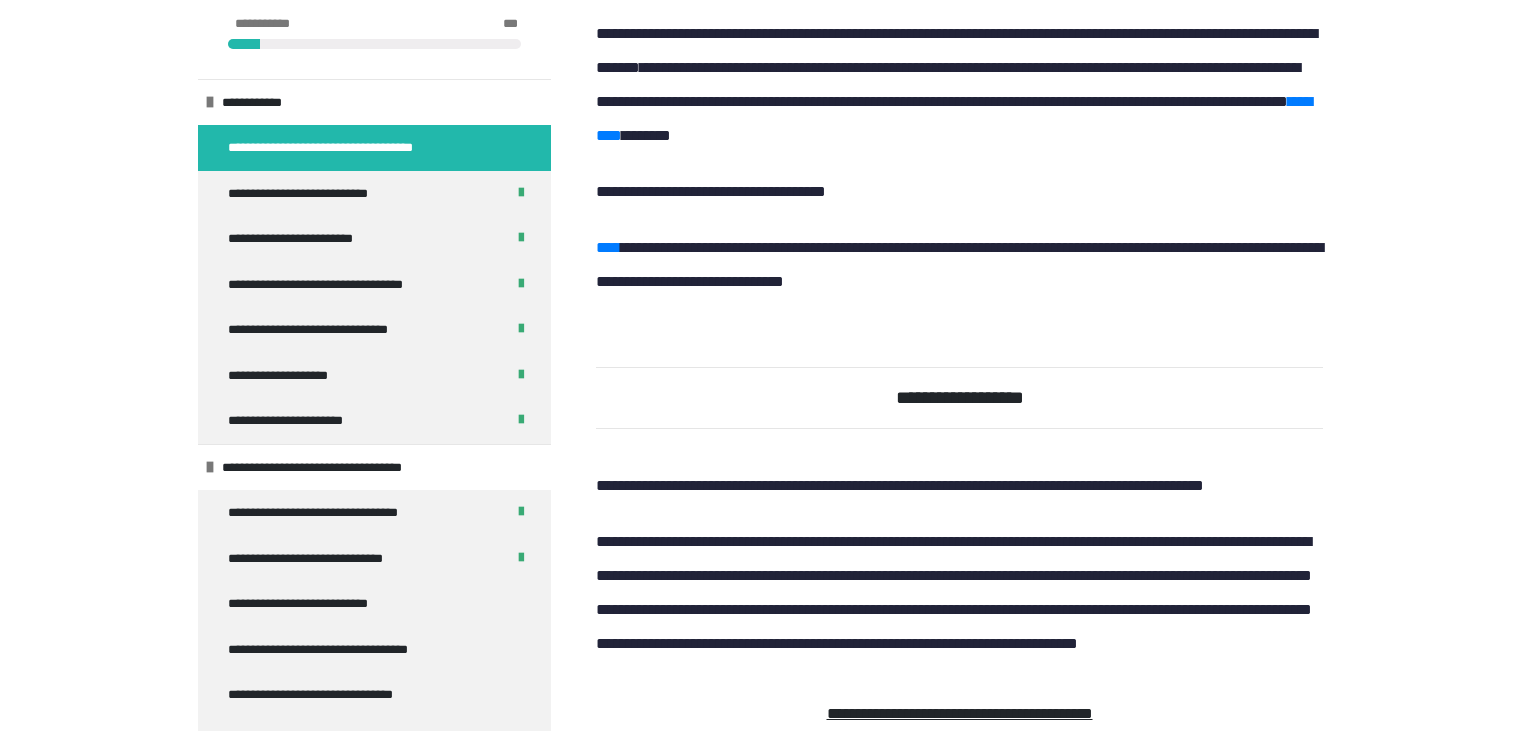 scroll, scrollTop: 700, scrollLeft: 0, axis: vertical 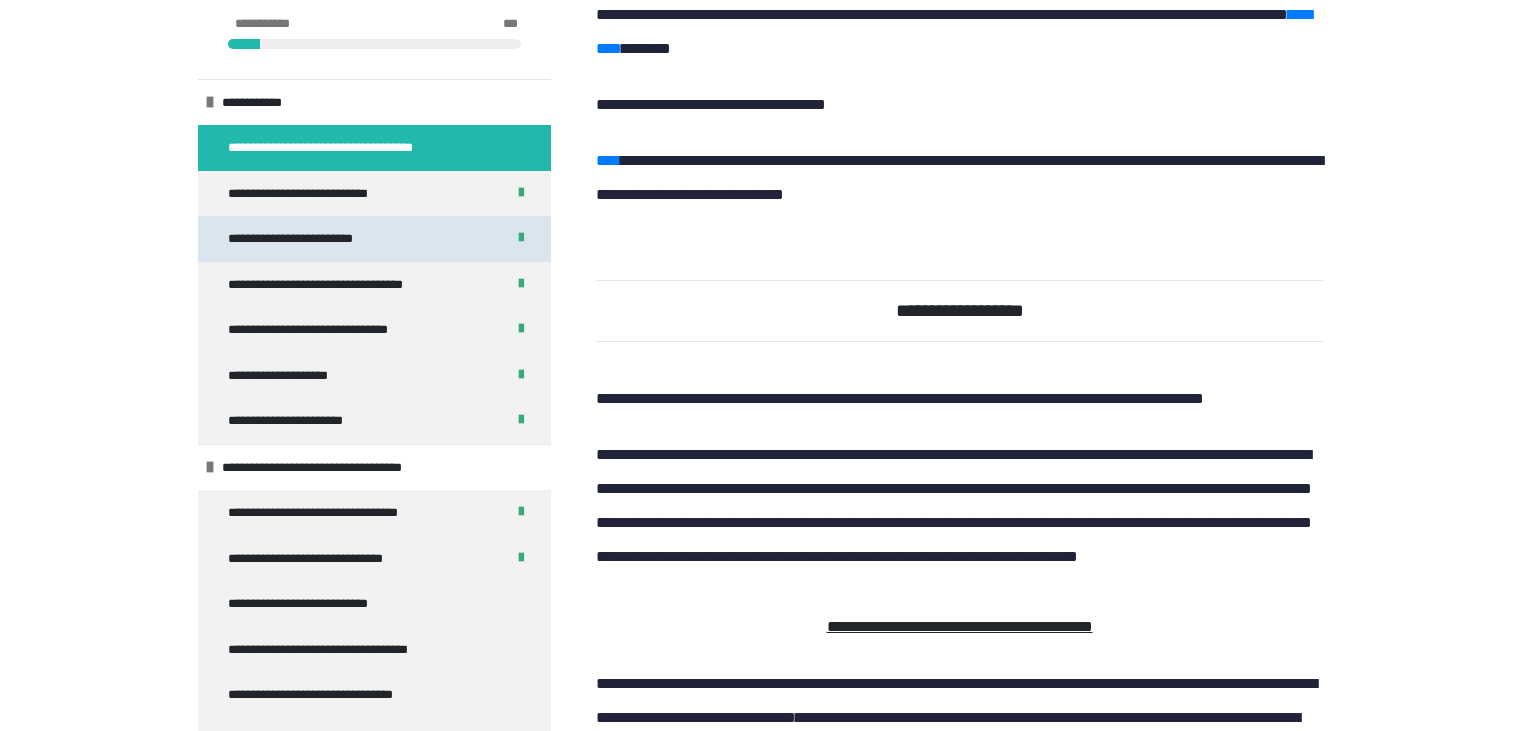 click on "**********" at bounding box center (322, 239) 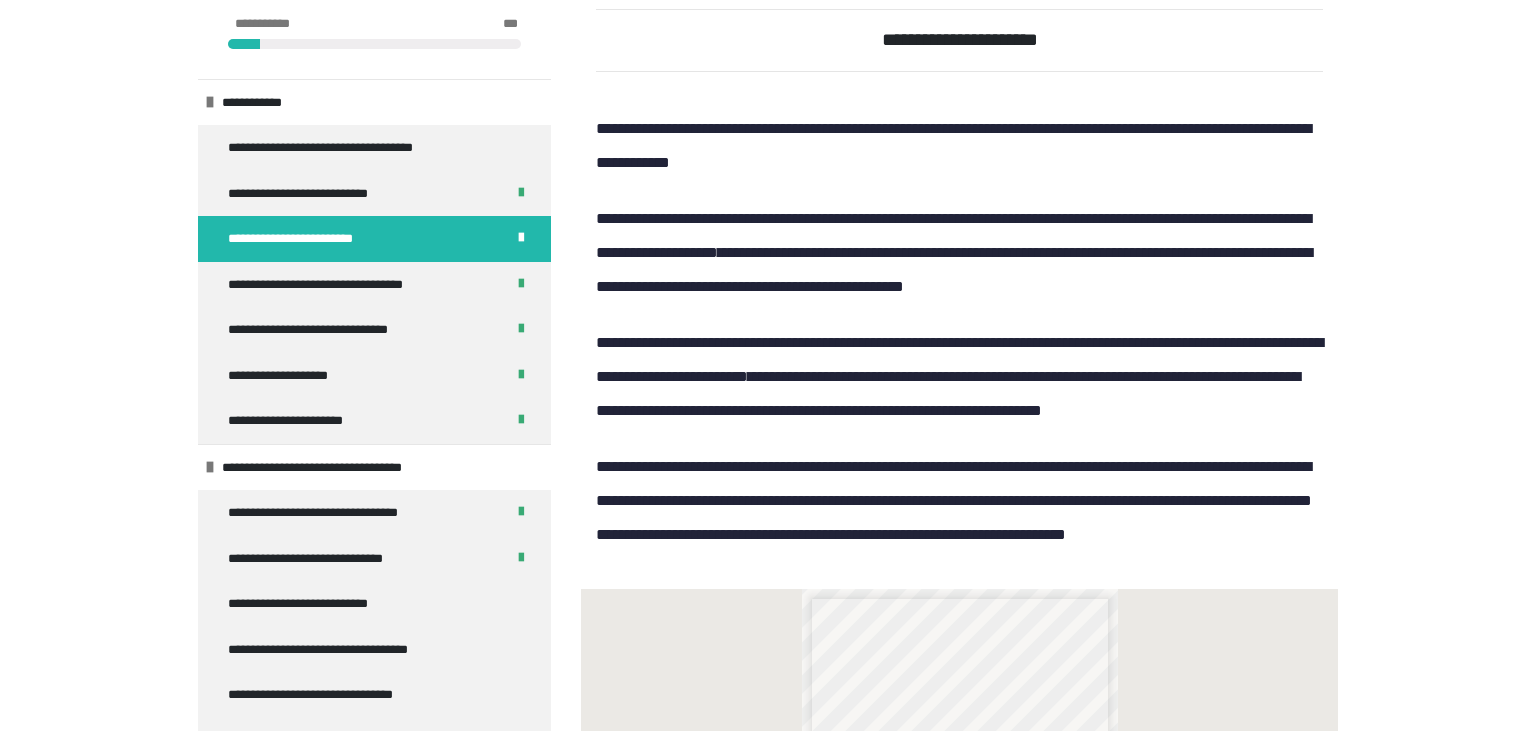 scroll, scrollTop: 466, scrollLeft: 0, axis: vertical 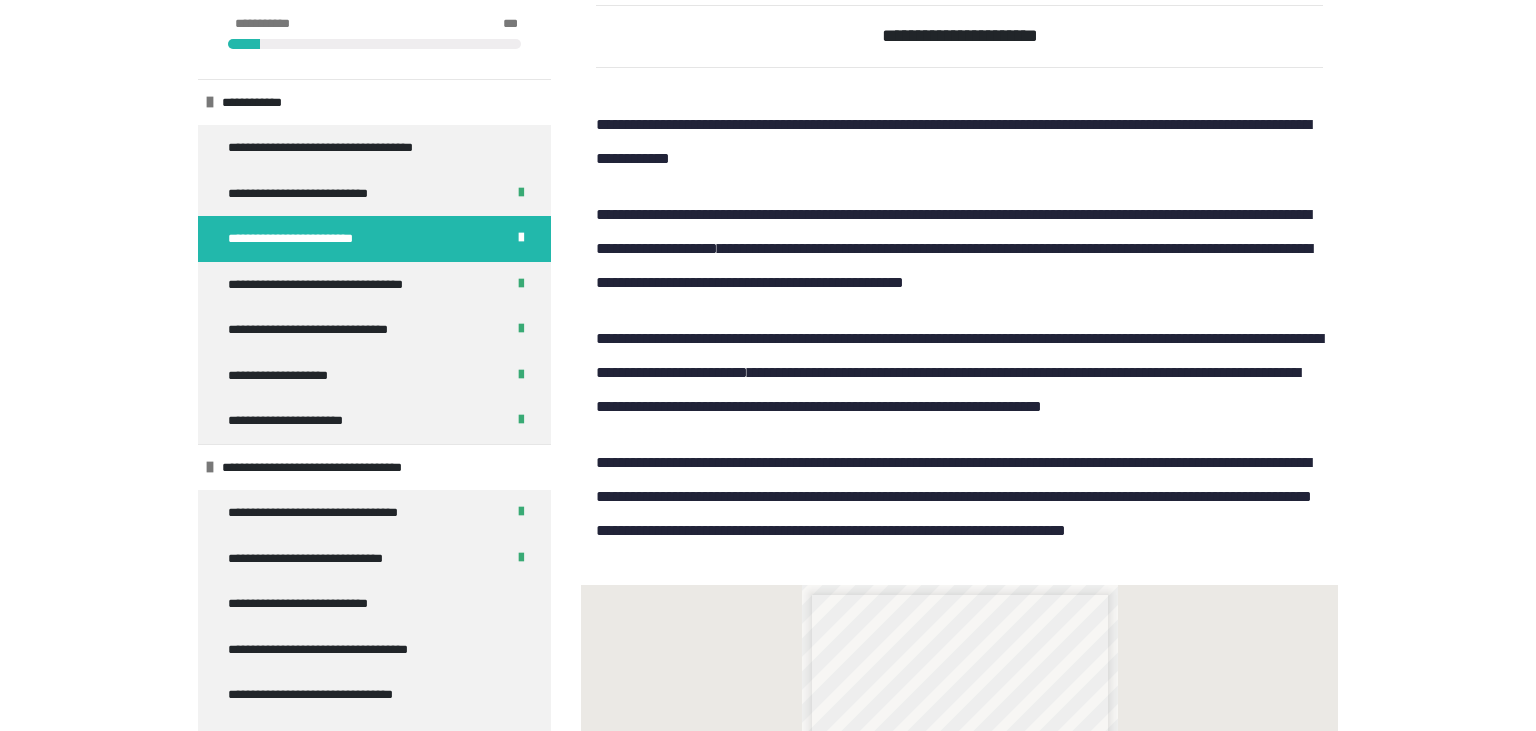 click on "**********" at bounding box center (959, 249) 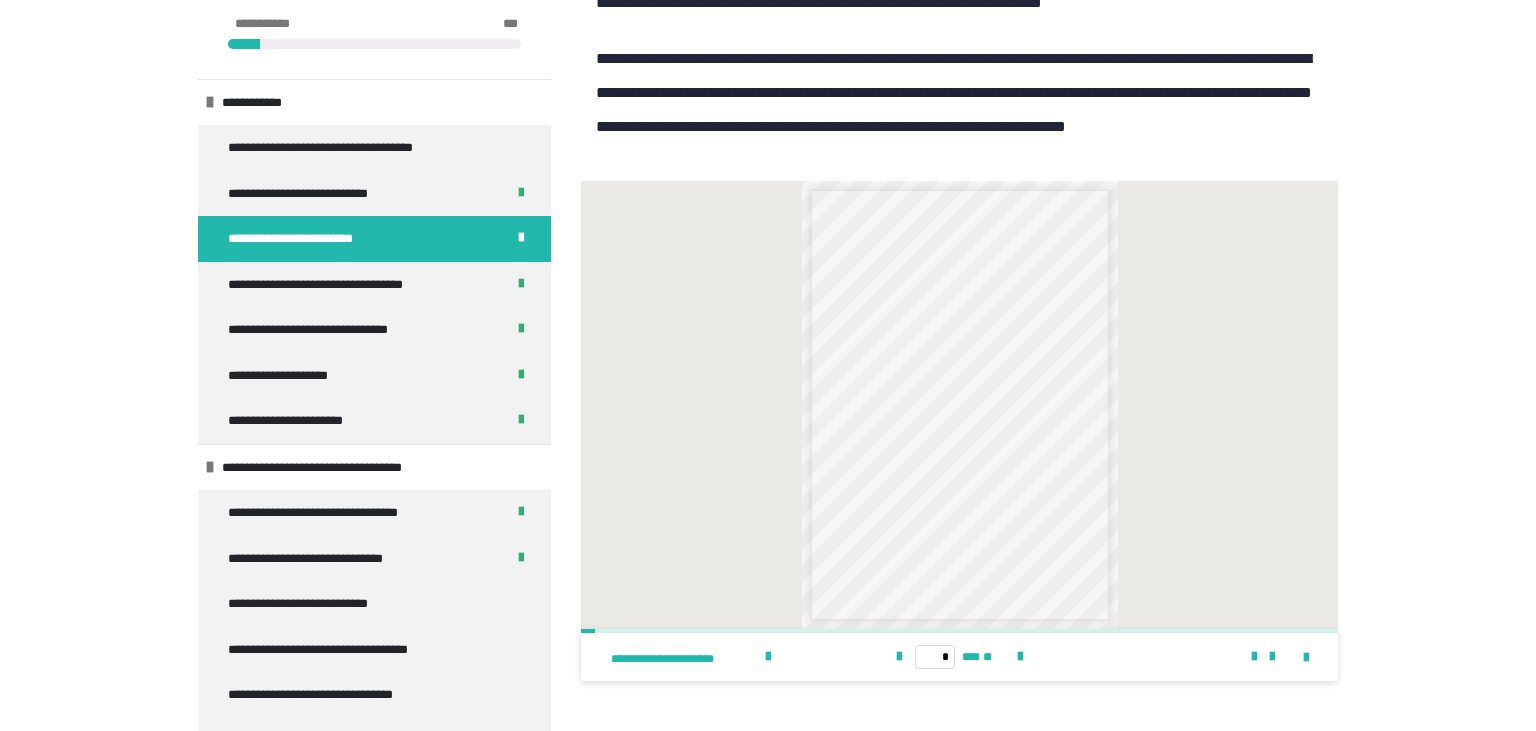 scroll, scrollTop: 876, scrollLeft: 0, axis: vertical 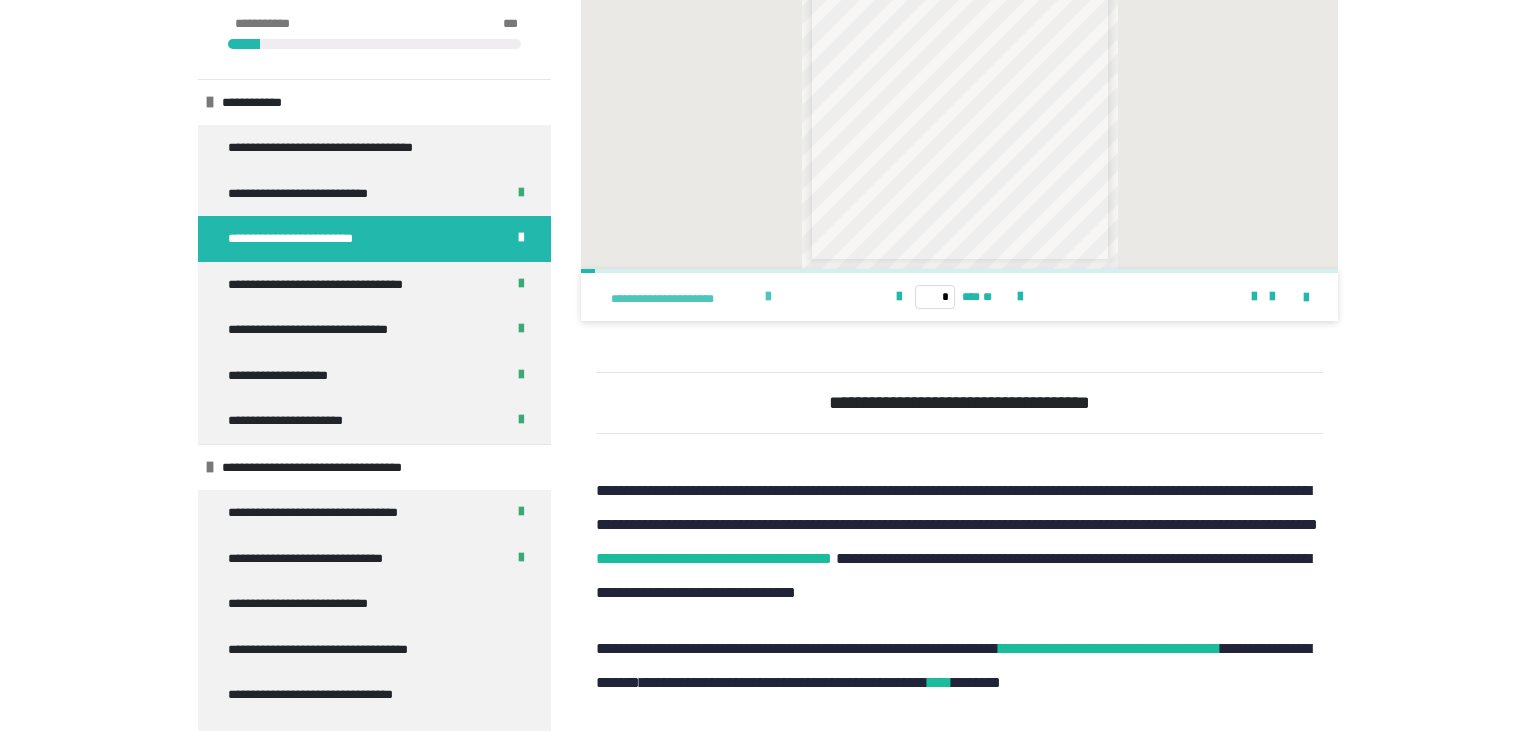 click on "**********" at bounding box center (685, 299) 